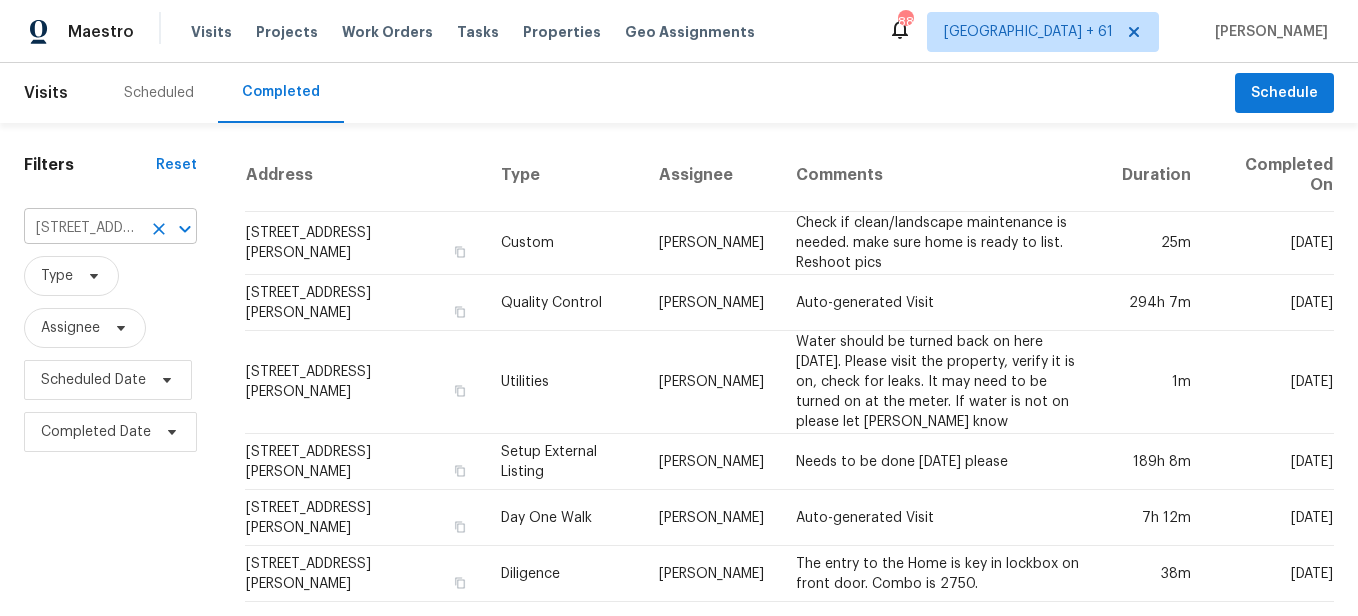scroll, scrollTop: 0, scrollLeft: 0, axis: both 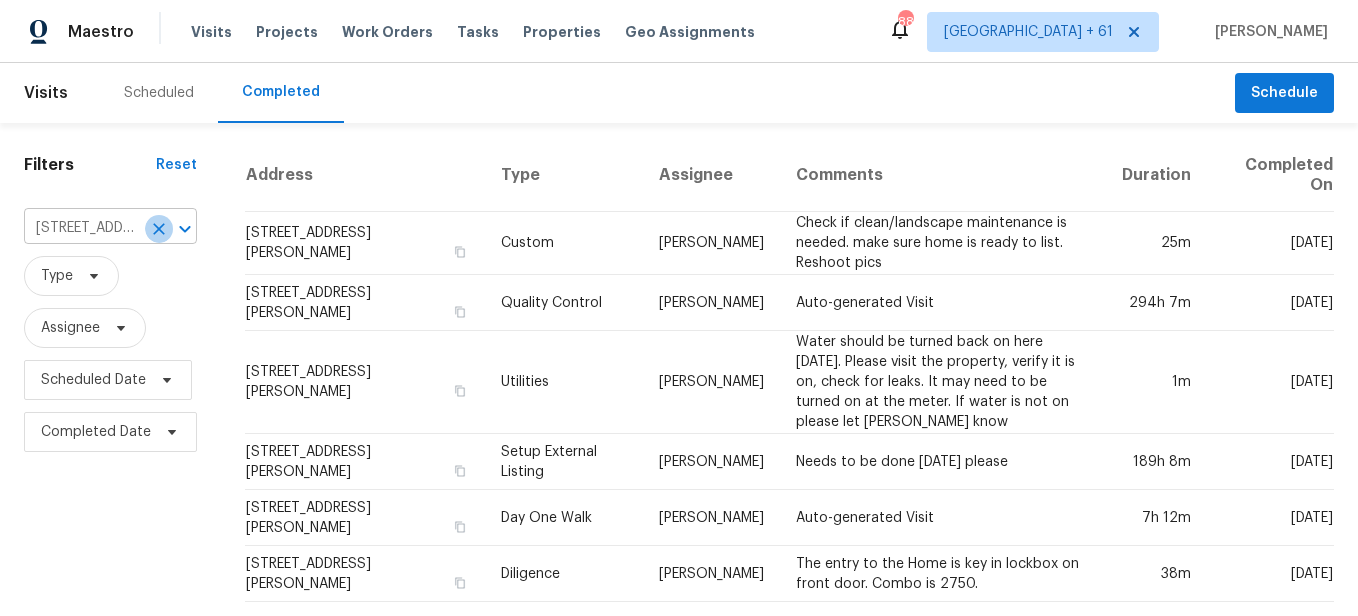 click 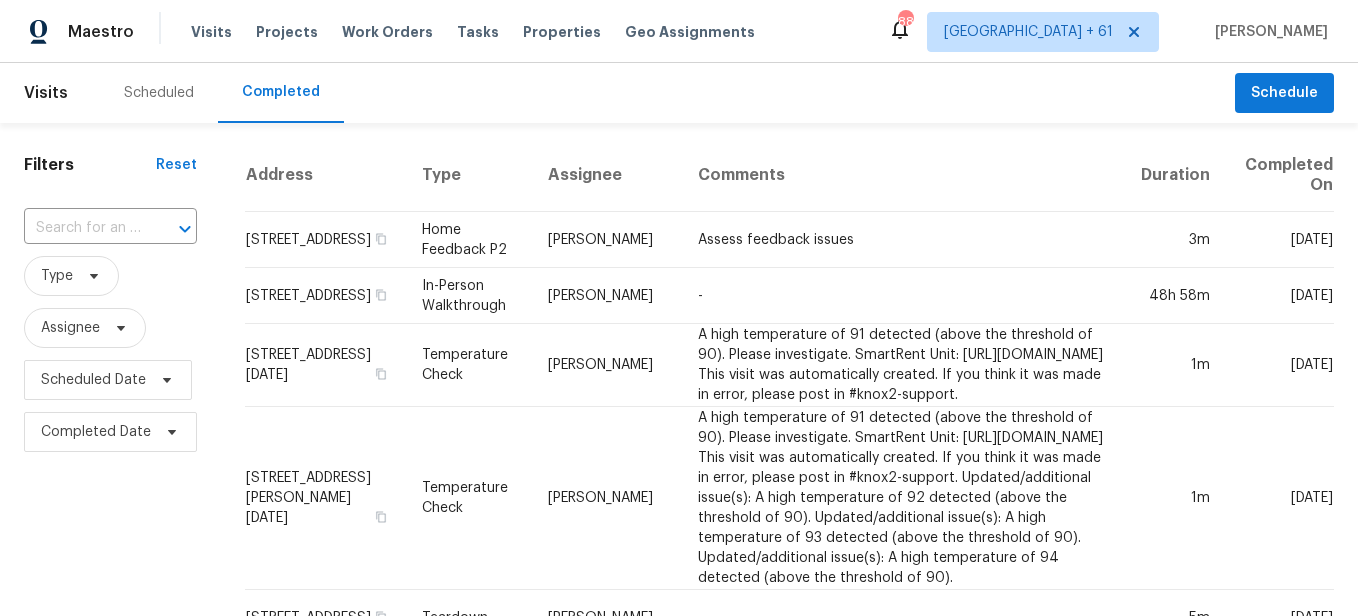 click at bounding box center [171, 229] 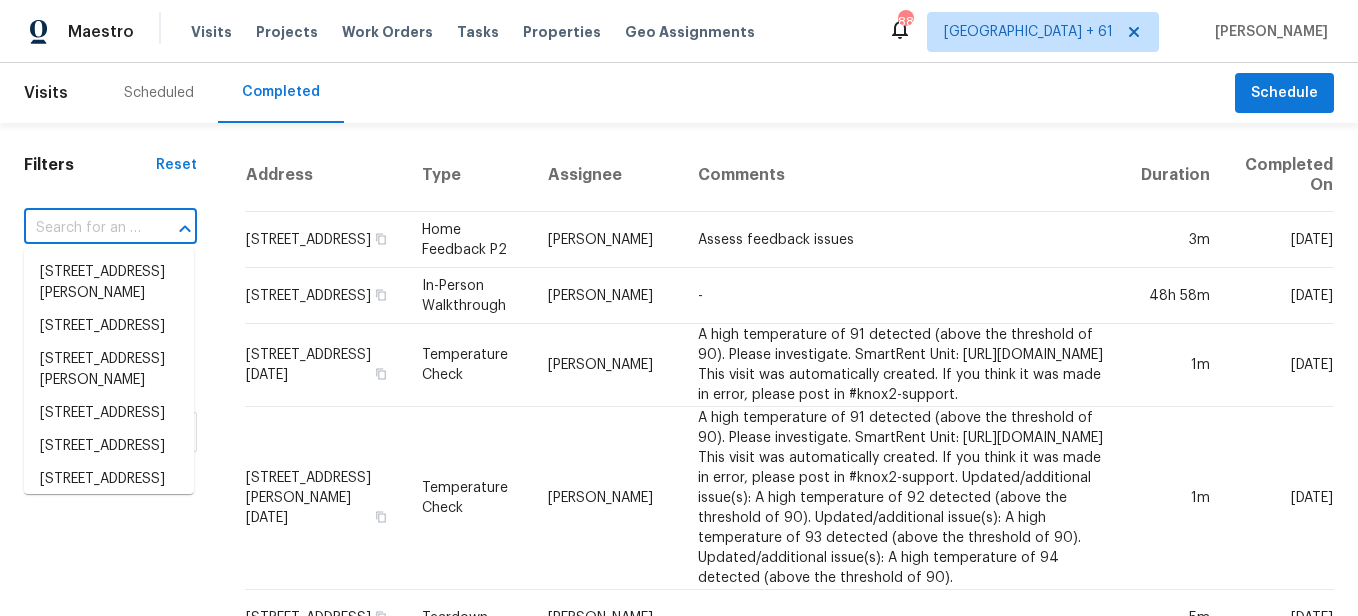 paste on "[STREET_ADDRESS][PERSON_NAME]" 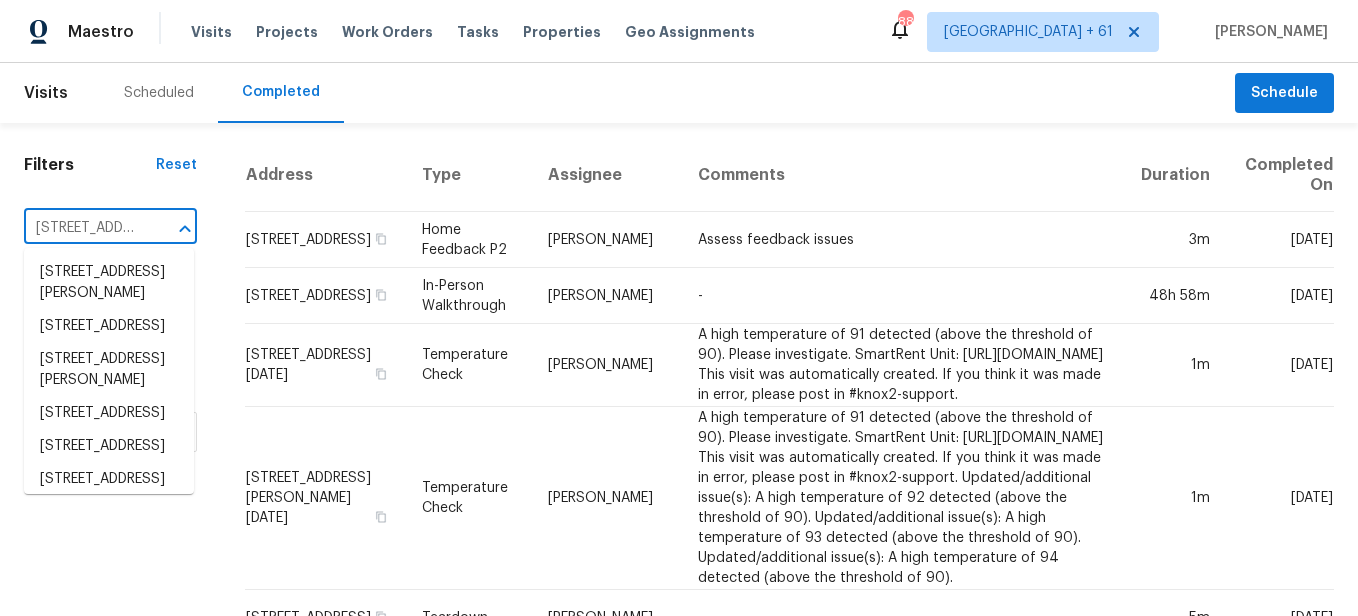 scroll, scrollTop: 0, scrollLeft: 154, axis: horizontal 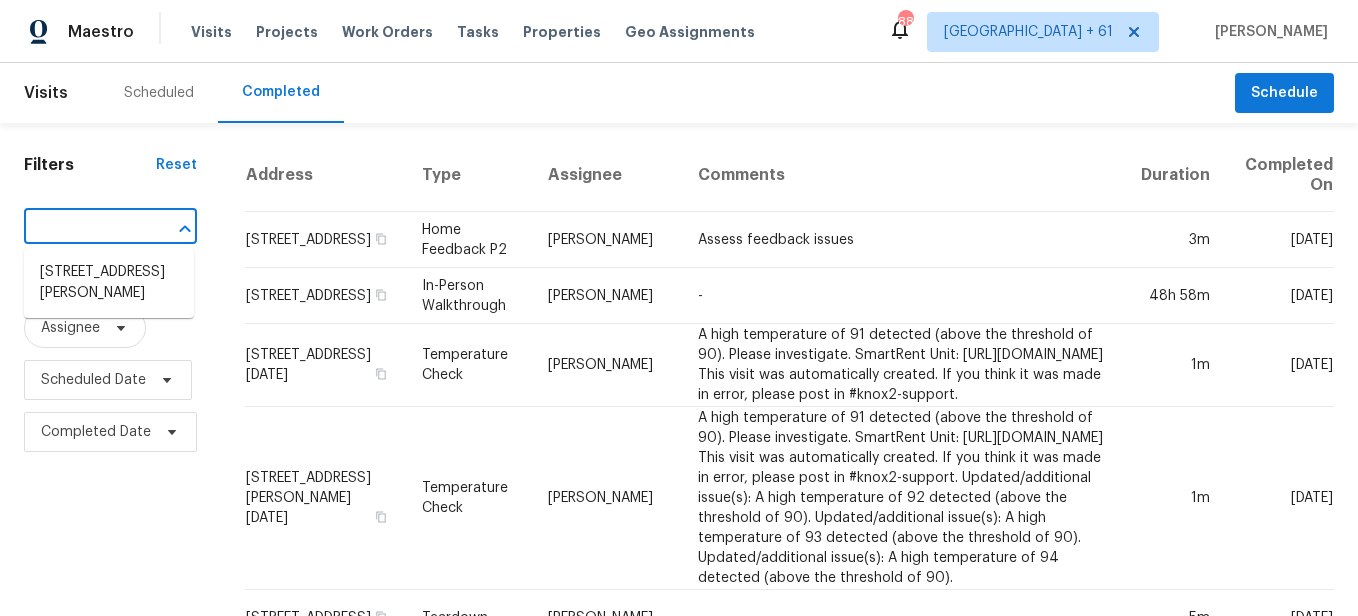 click on "[STREET_ADDRESS][PERSON_NAME]" at bounding box center [109, 283] 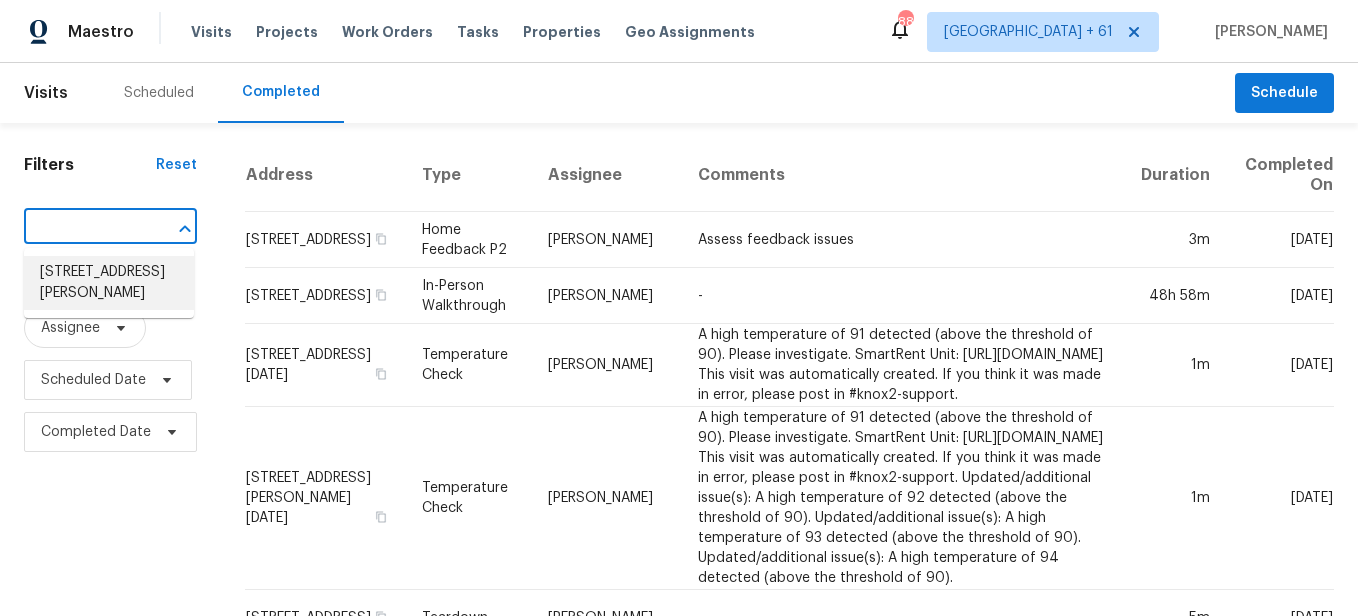 click on "[STREET_ADDRESS][PERSON_NAME]" at bounding box center (109, 283) 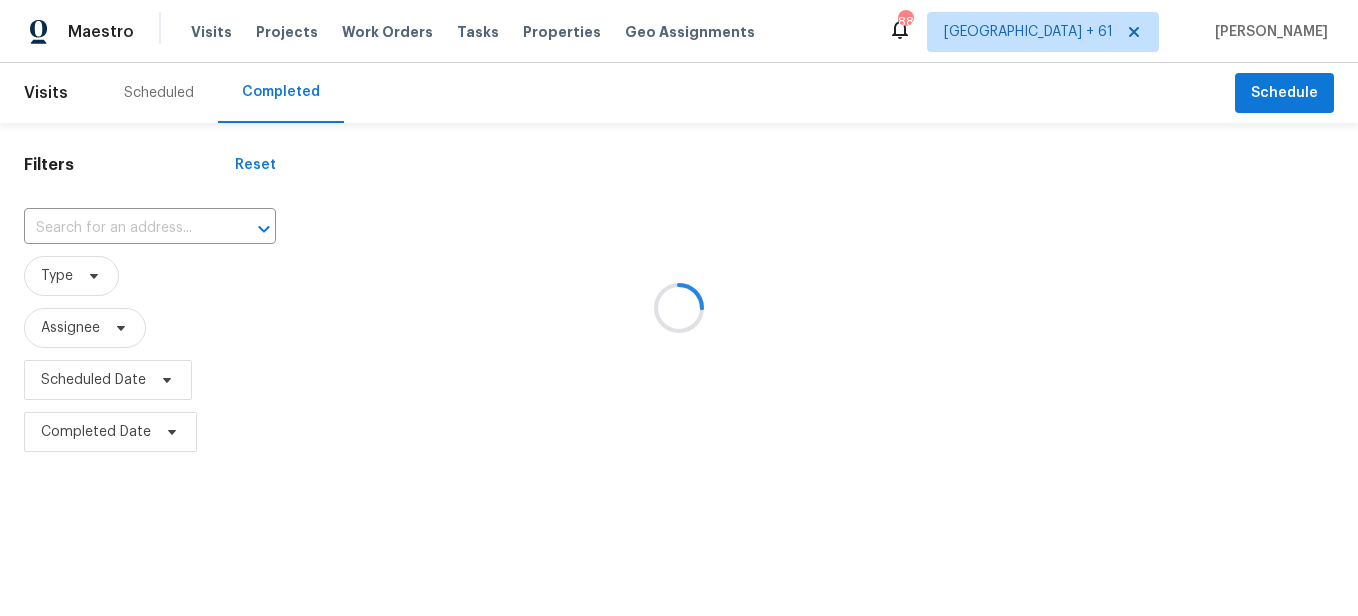 type on "[STREET_ADDRESS][PERSON_NAME]" 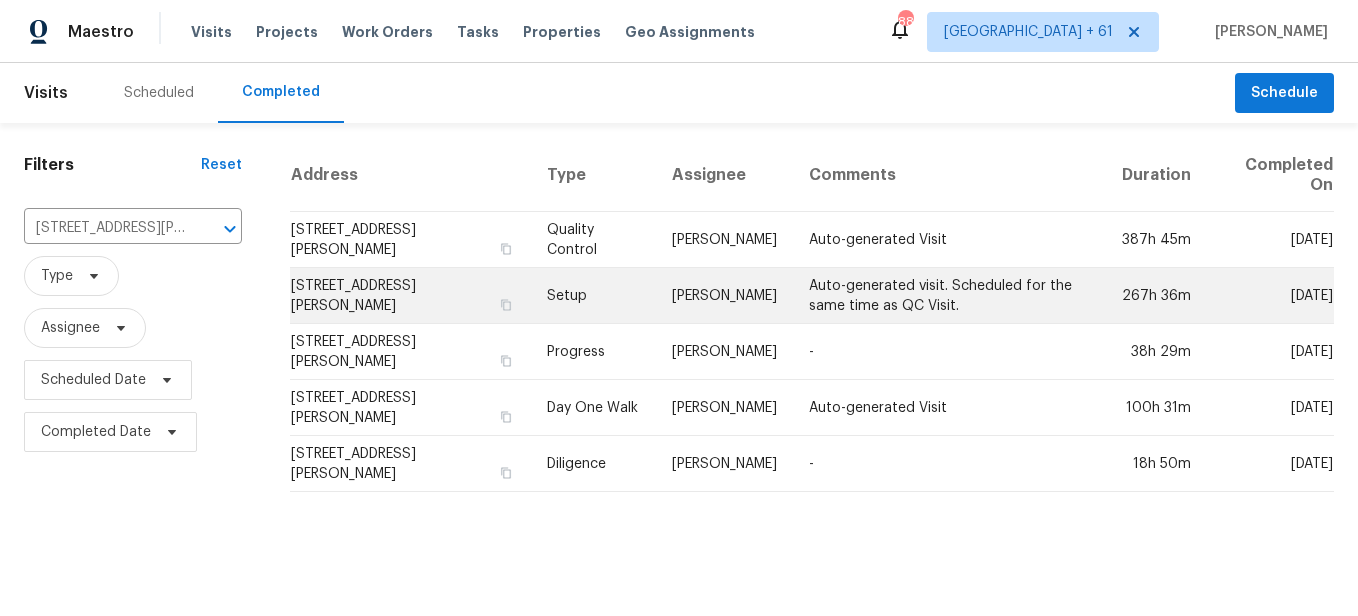 click on "Setup" at bounding box center (593, 296) 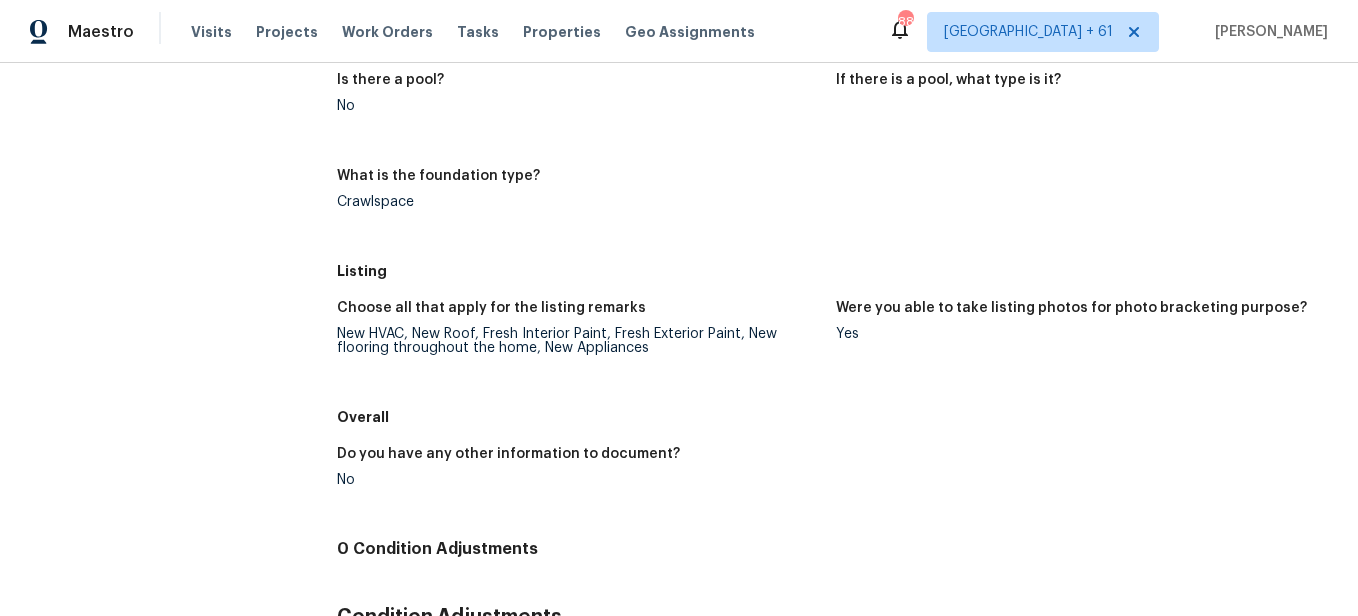 scroll, scrollTop: 1300, scrollLeft: 0, axis: vertical 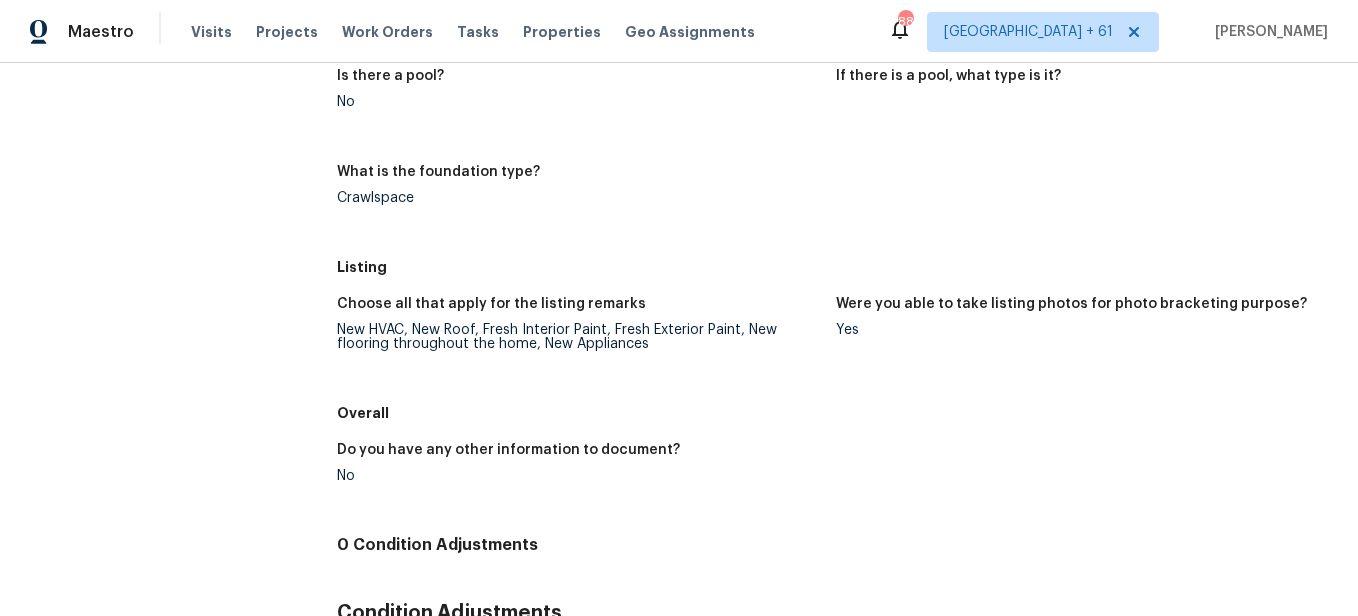 click on "New HVAC, New Roof, Fresh Interior Paint, Fresh Exterior Paint, New flooring throughout the home, New Appliances" at bounding box center [578, 337] 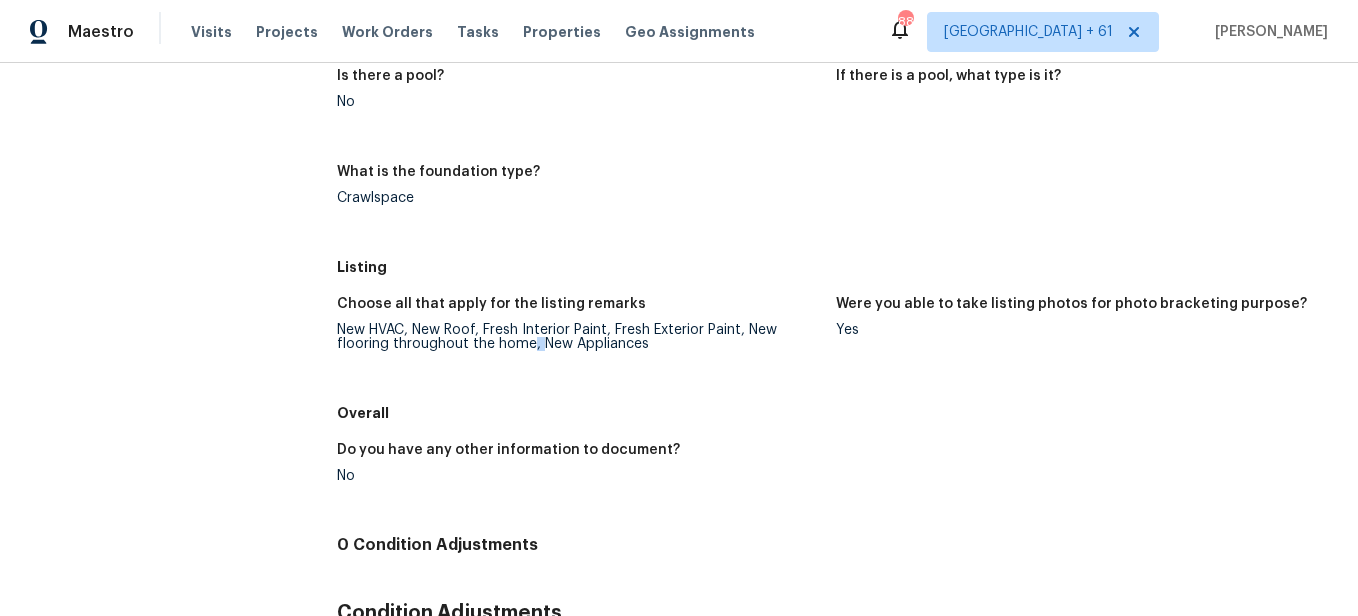 click on "New HVAC, New Roof, Fresh Interior Paint, Fresh Exterior Paint, New flooring throughout the home, New Appliances" at bounding box center [578, 337] 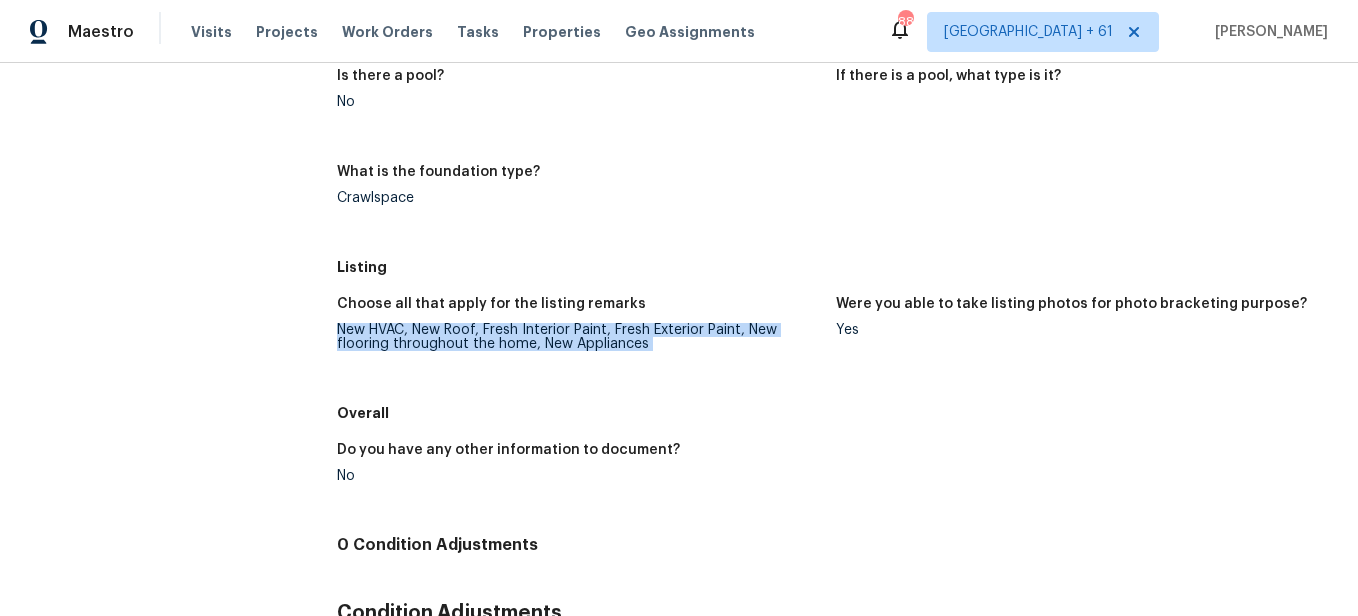 click on "New HVAC, New Roof, Fresh Interior Paint, Fresh Exterior Paint, New flooring throughout the home, New Appliances" at bounding box center (578, 337) 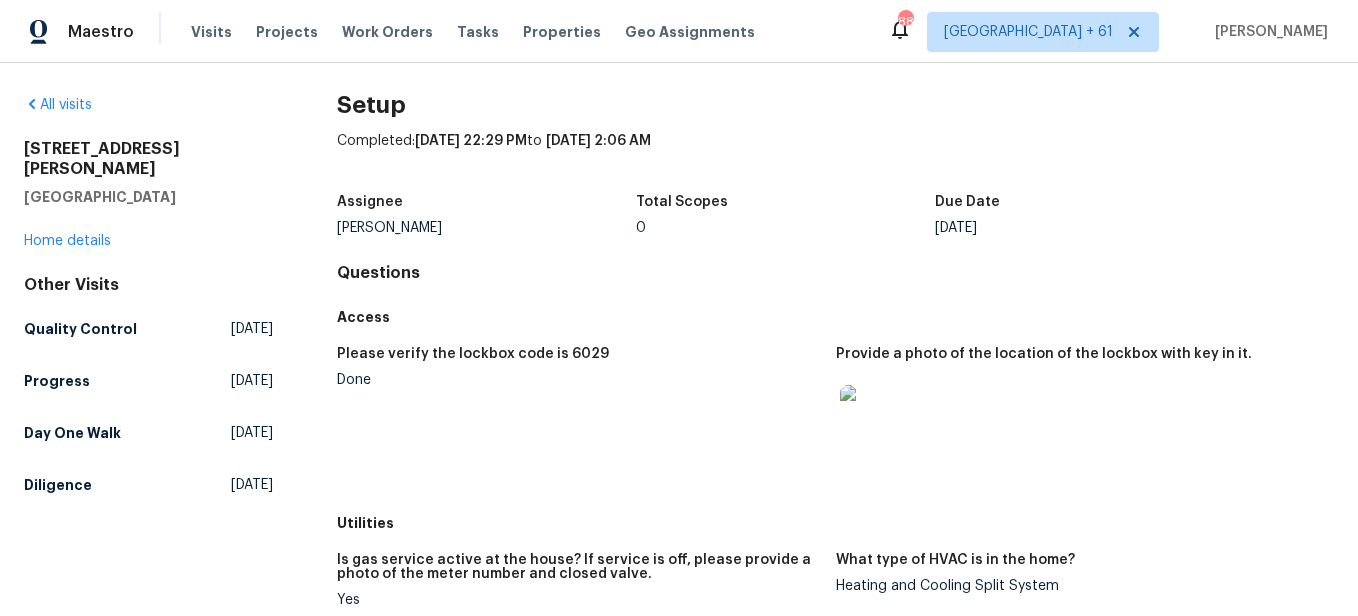 scroll, scrollTop: 0, scrollLeft: 0, axis: both 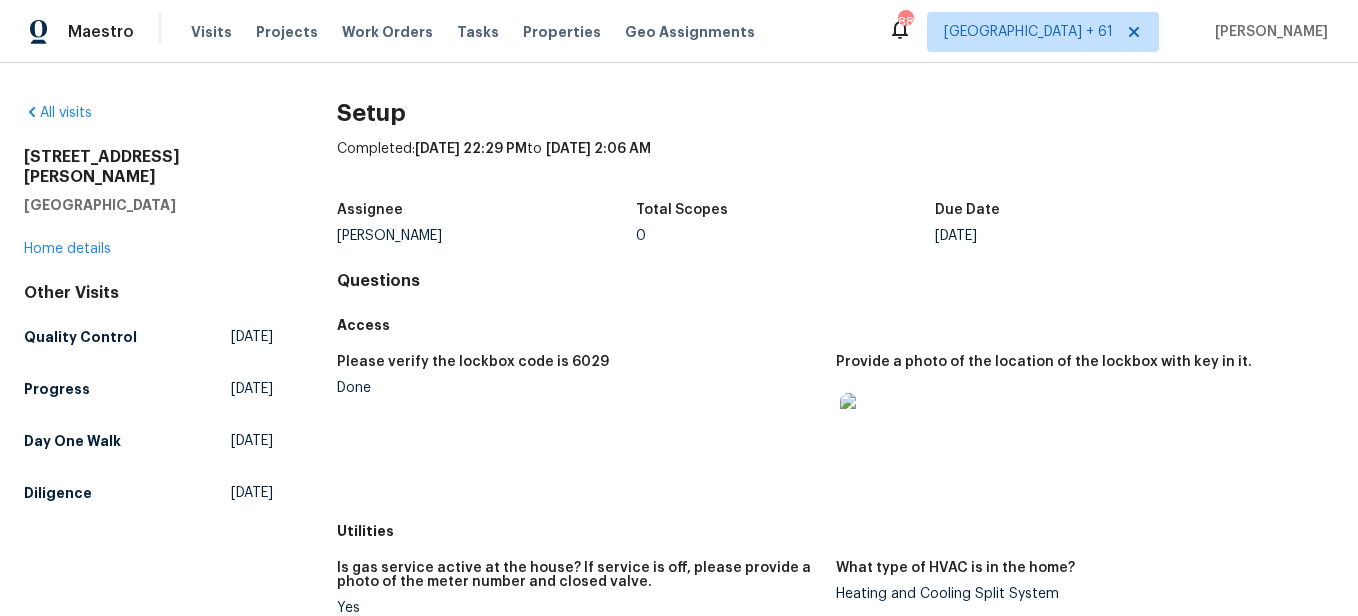 click on "All visits [STREET_ADDRESS][PERSON_NAME] Home details Other Visits Quality Control [DATE] Progress [DATE] Day One Walk [DATE] Diligence [DATE] Setup Completed:  [DATE] 22:29 PM  to   [DATE] 2:06 AM Assignee [PERSON_NAME] Total Scopes 0 Due Date [DATE] Questions Access Please verify the lockbox code is 6029 Done Provide a photo of the location of the lockbox with key in it. Utilities Is gas service active at the house? If service is off, please provide a photo of the meter number and closed valve. Yes What type of HVAC is in the home? Heating and Cooling Split System Does the home have a septic tank or sewer service? Sewer Maintenance Does this home need landscaping service? If so, what should the cadence be? Weekly Interior Details Does the home have a basement? N/A If there are fireplaces, what type? None What flooring type exists in the home? Carpet, Laminate What appliances are in the home? Where is the laundry room located? Garage Exterior Wood No" at bounding box center [679, 339] 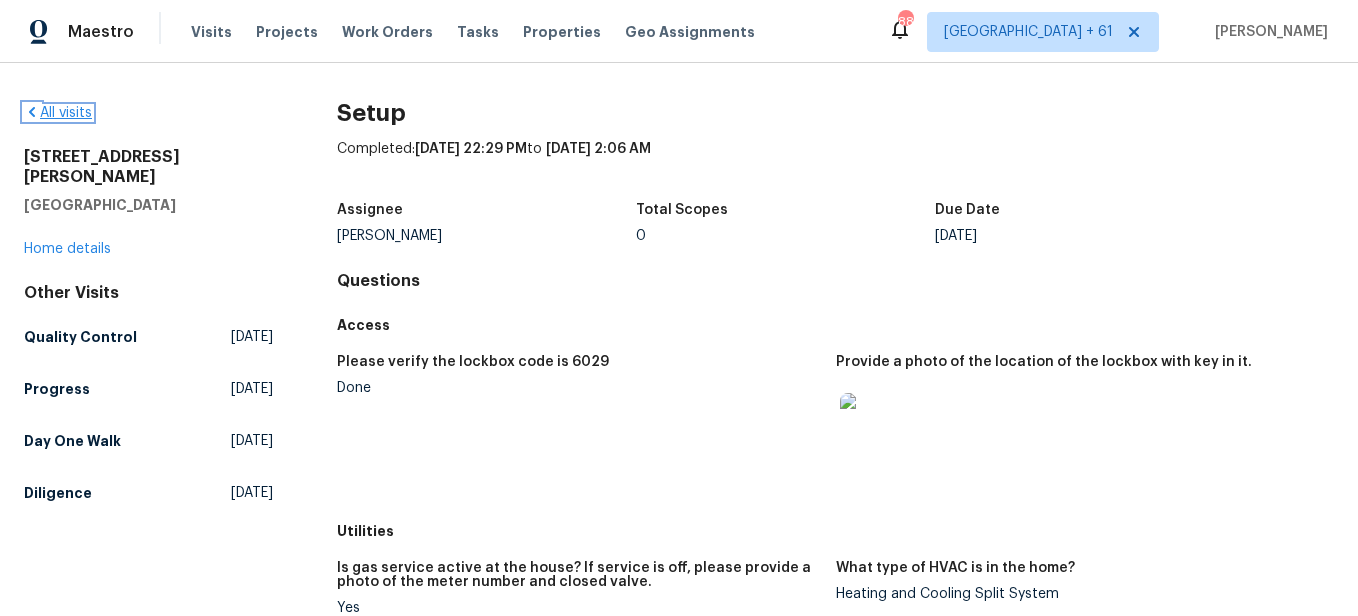 click on "All visits" at bounding box center (58, 113) 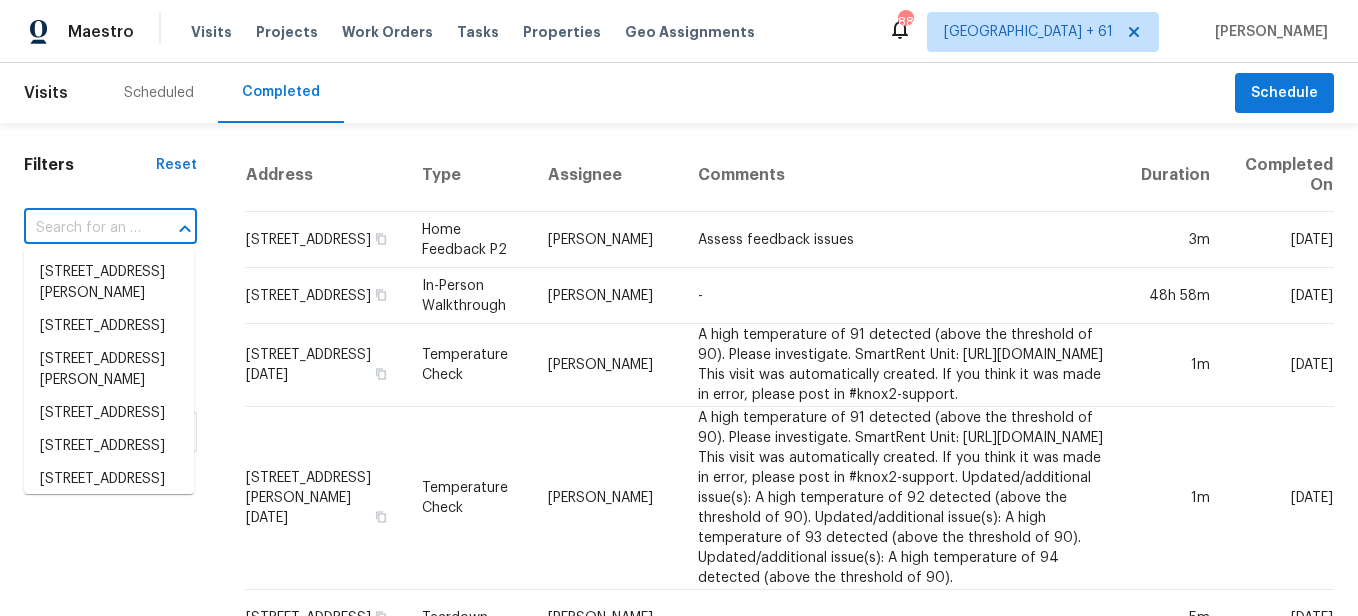 click at bounding box center (82, 228) 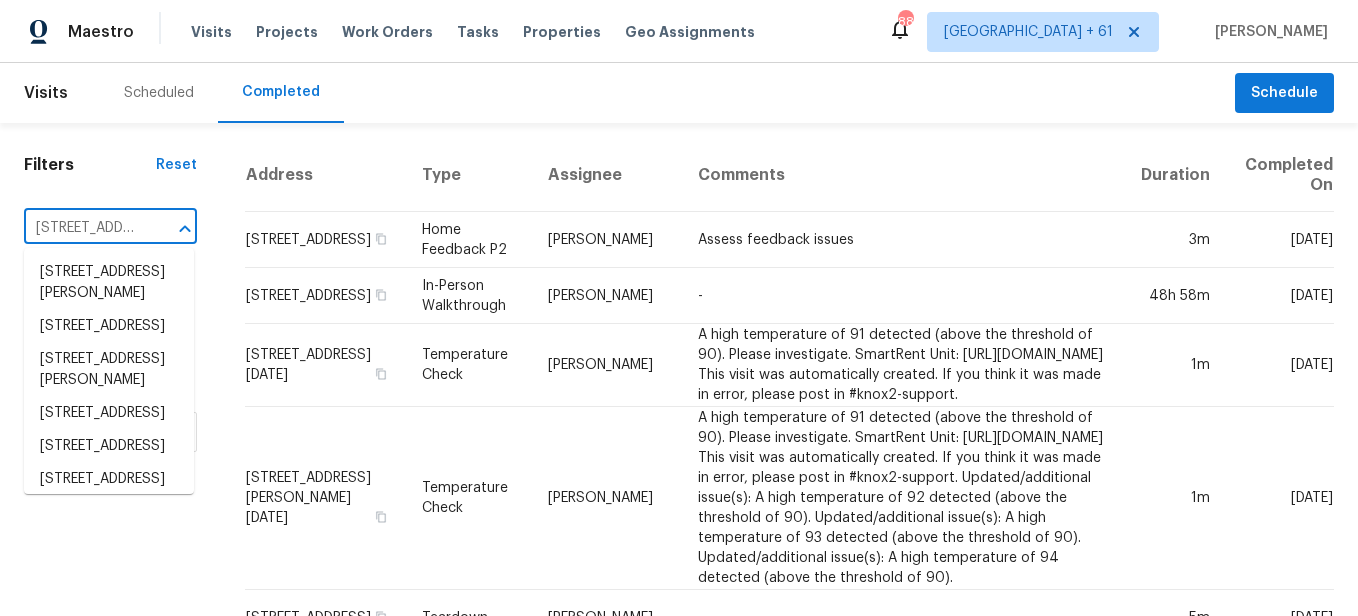 scroll, scrollTop: 0, scrollLeft: 123, axis: horizontal 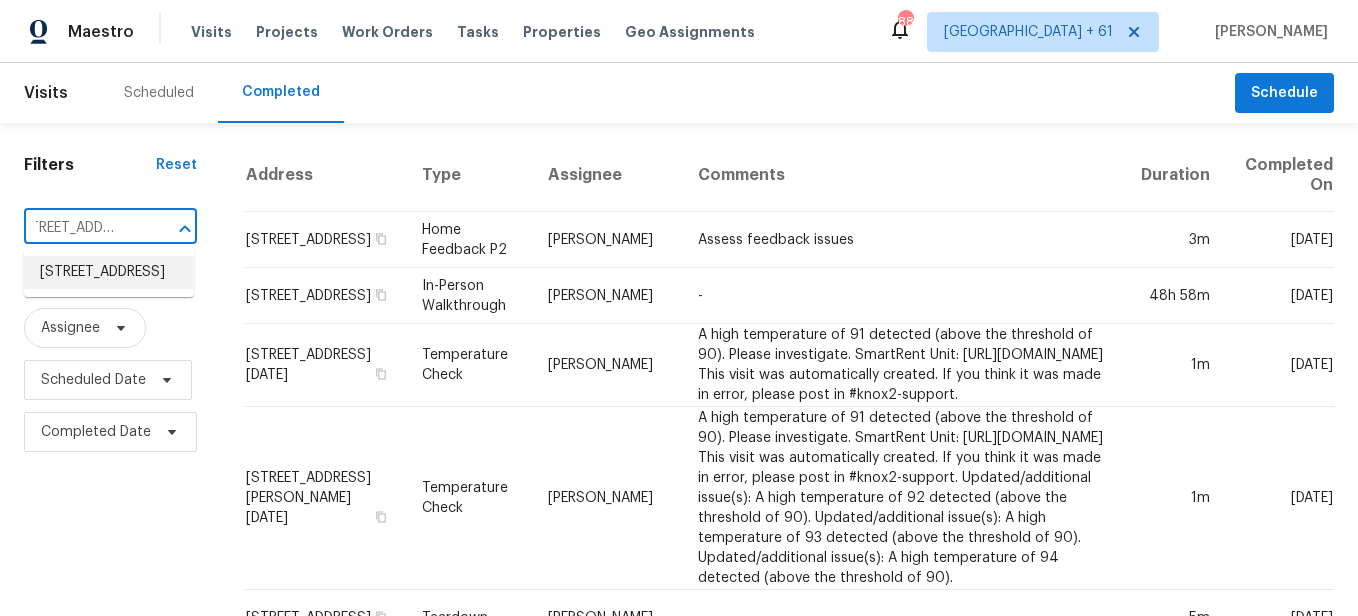 click on "[STREET_ADDRESS]" at bounding box center (109, 272) 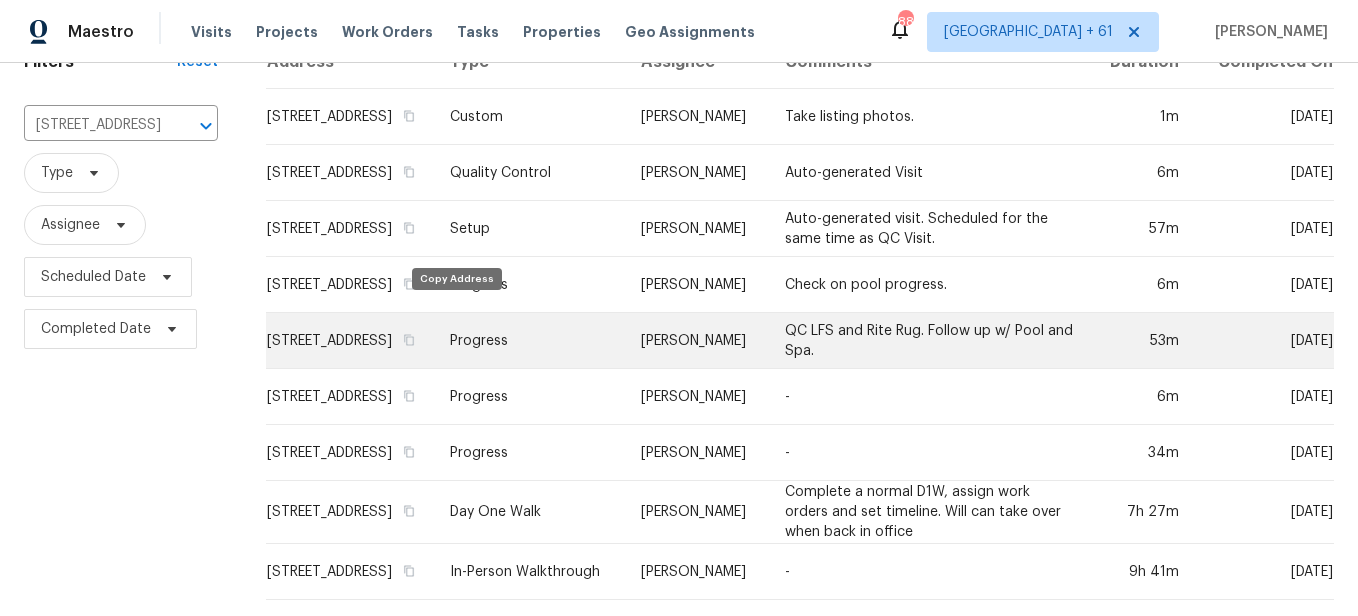 scroll, scrollTop: 138, scrollLeft: 0, axis: vertical 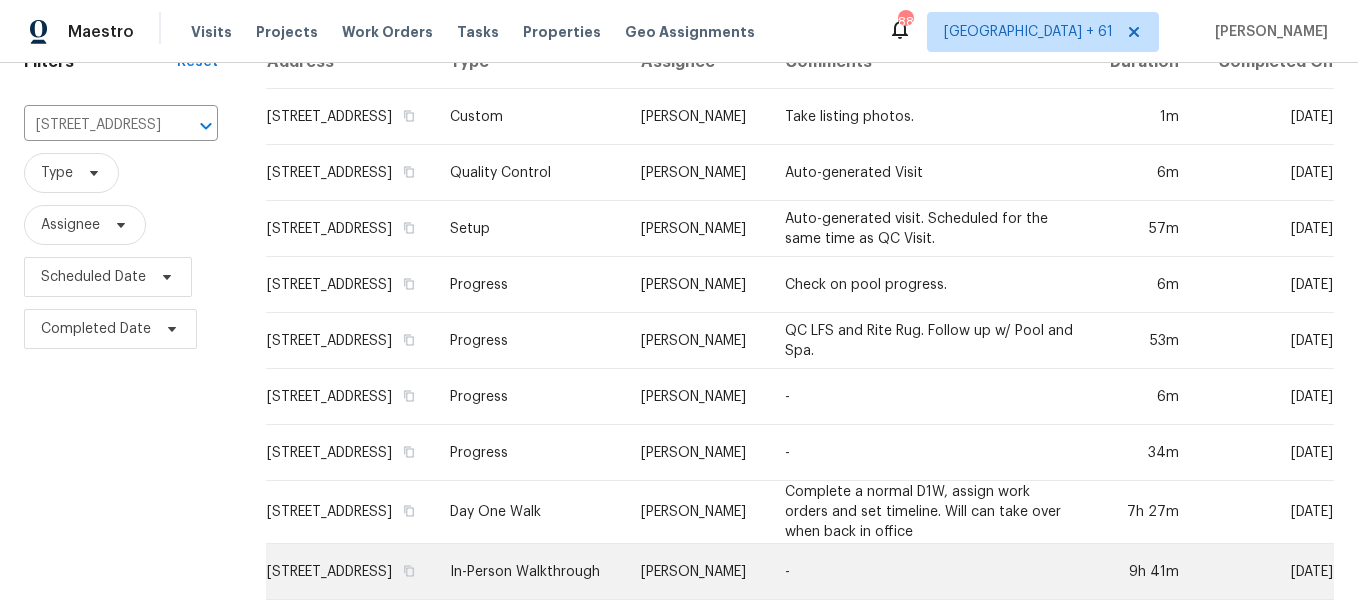 click on "In-Person Walkthrough" at bounding box center (529, 572) 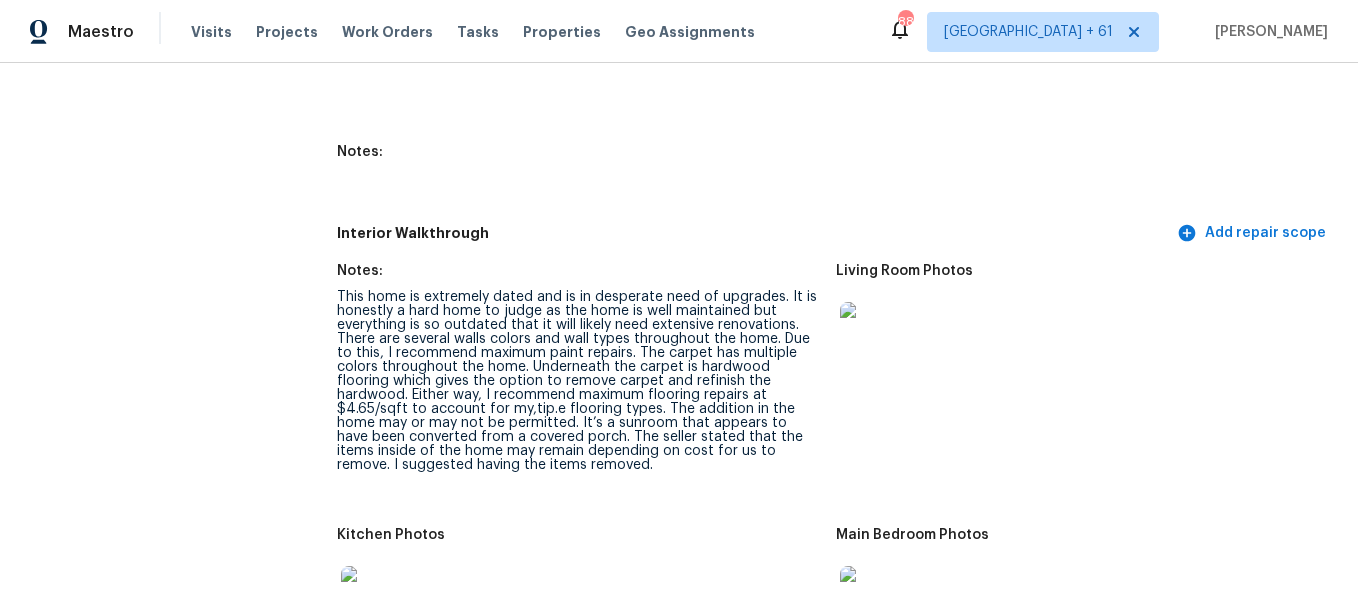 scroll, scrollTop: 2600, scrollLeft: 0, axis: vertical 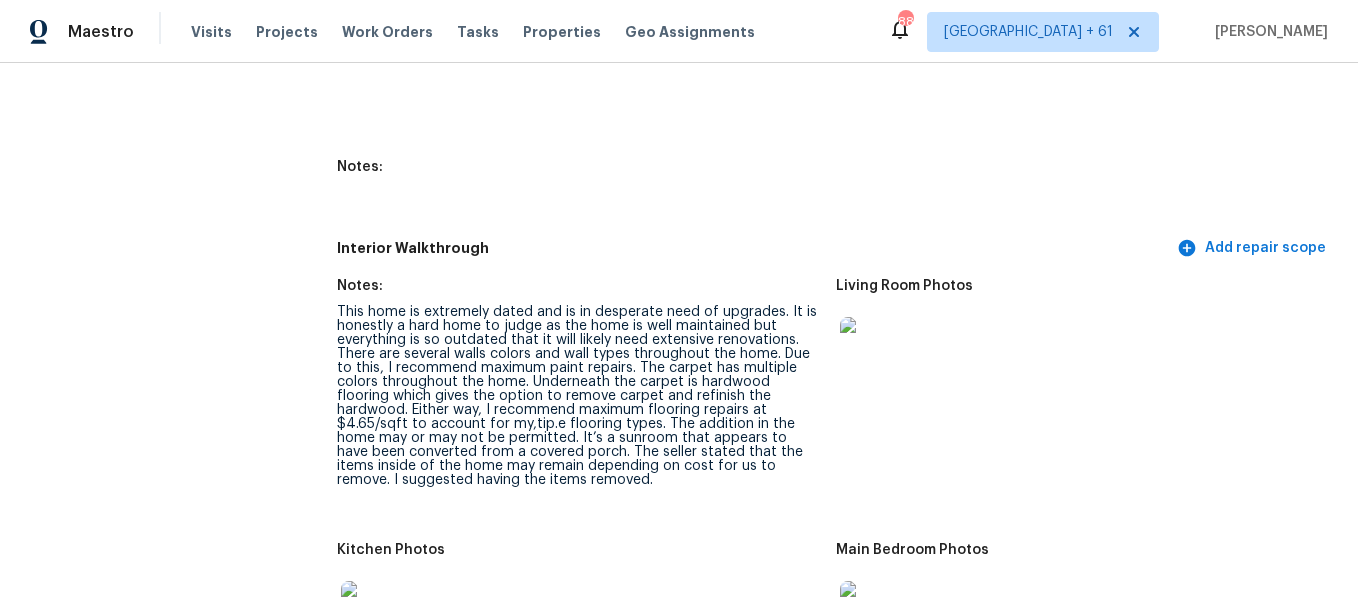 click at bounding box center [872, 349] 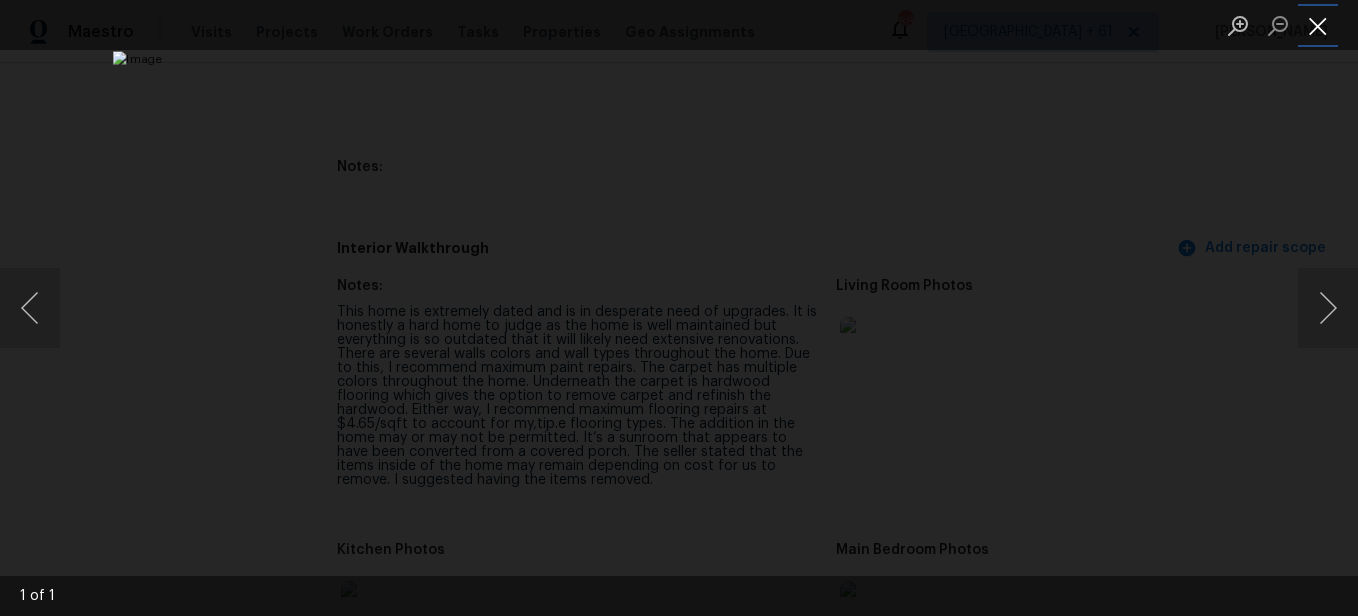 click at bounding box center [1318, 25] 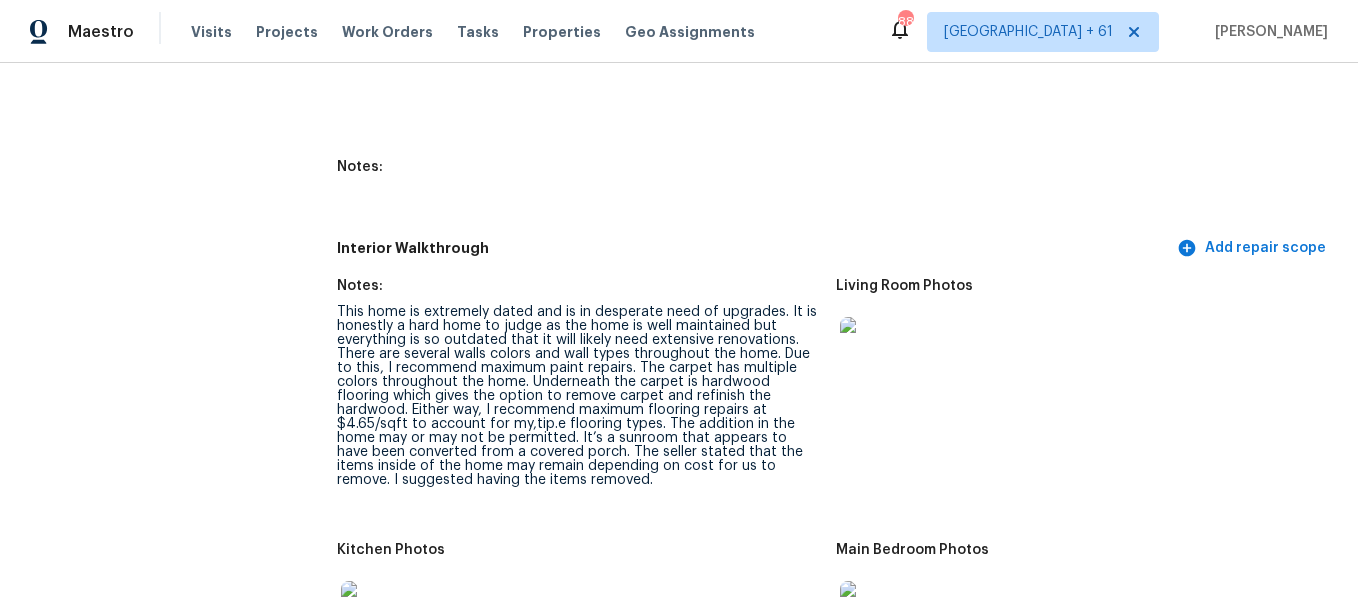 click at bounding box center (872, 349) 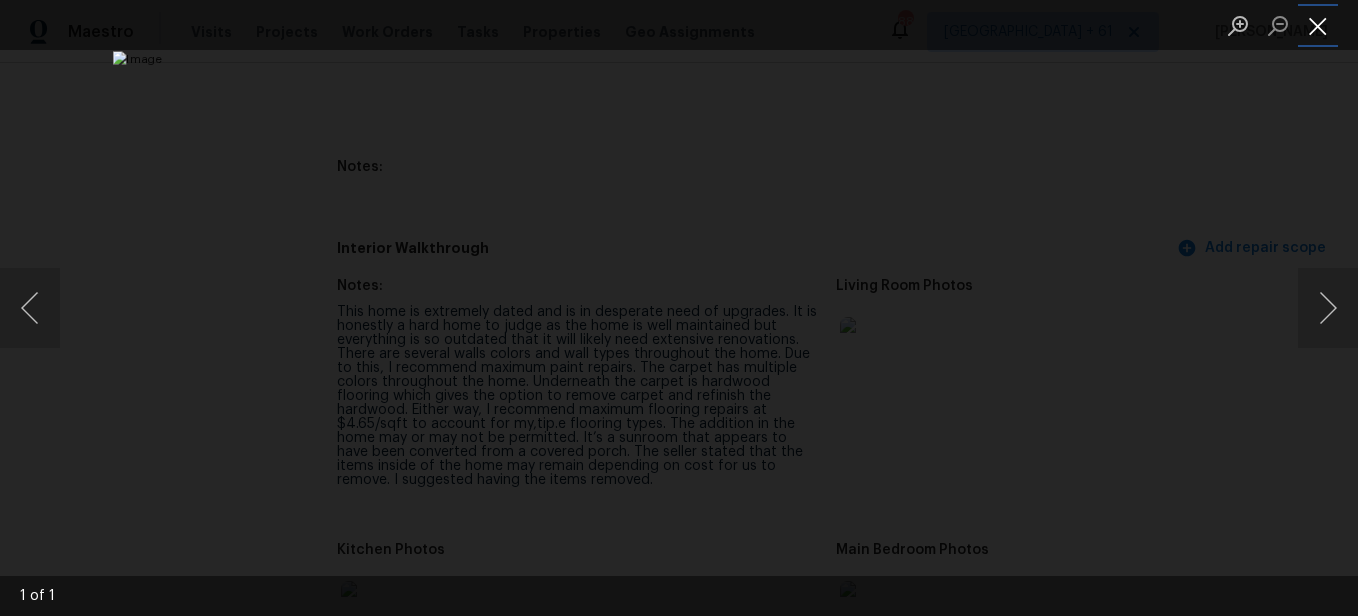 click at bounding box center (1318, 25) 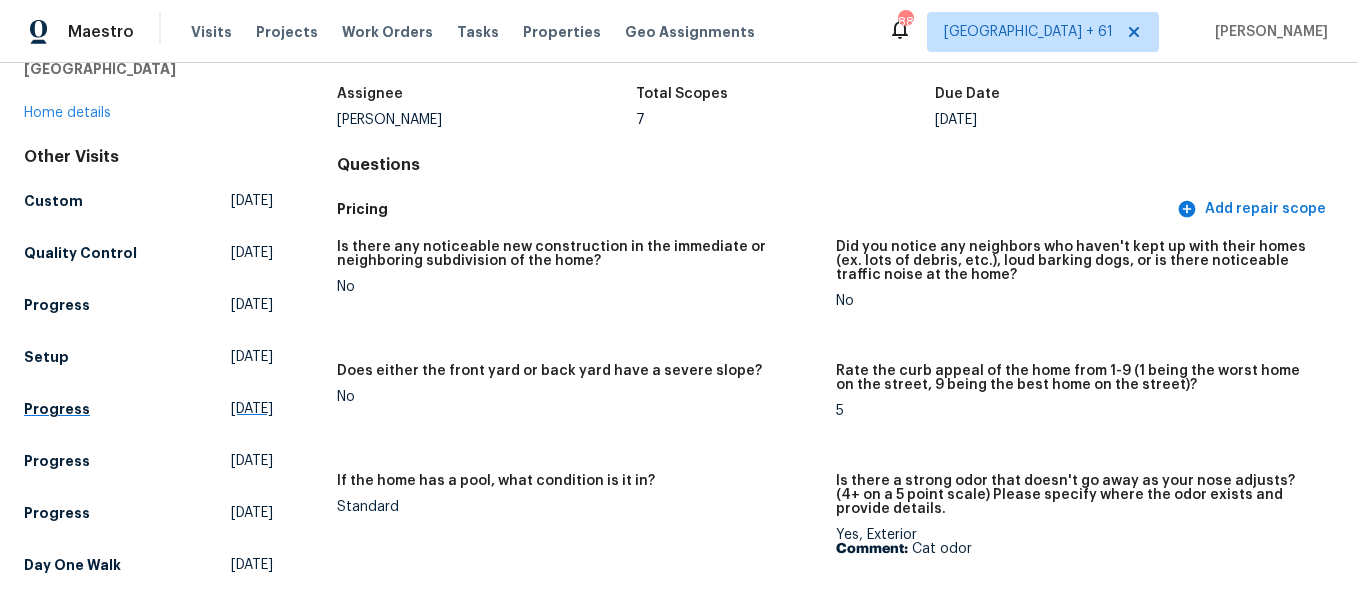 scroll, scrollTop: 100, scrollLeft: 0, axis: vertical 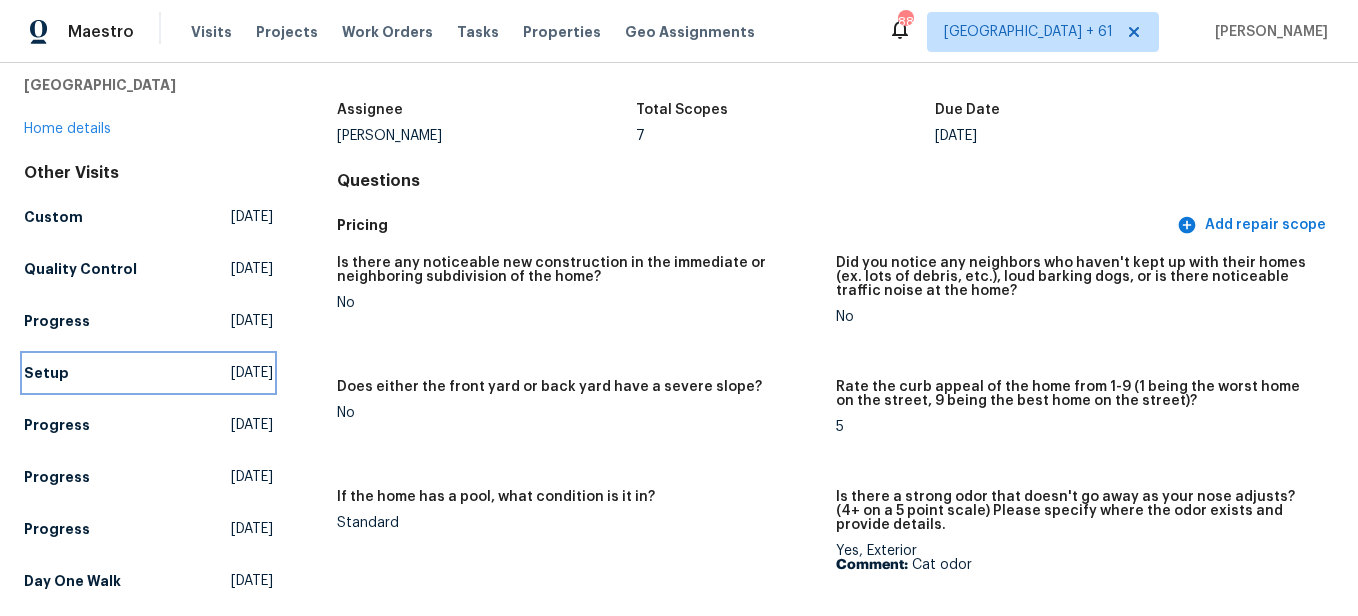click on "Setup" at bounding box center [46, 373] 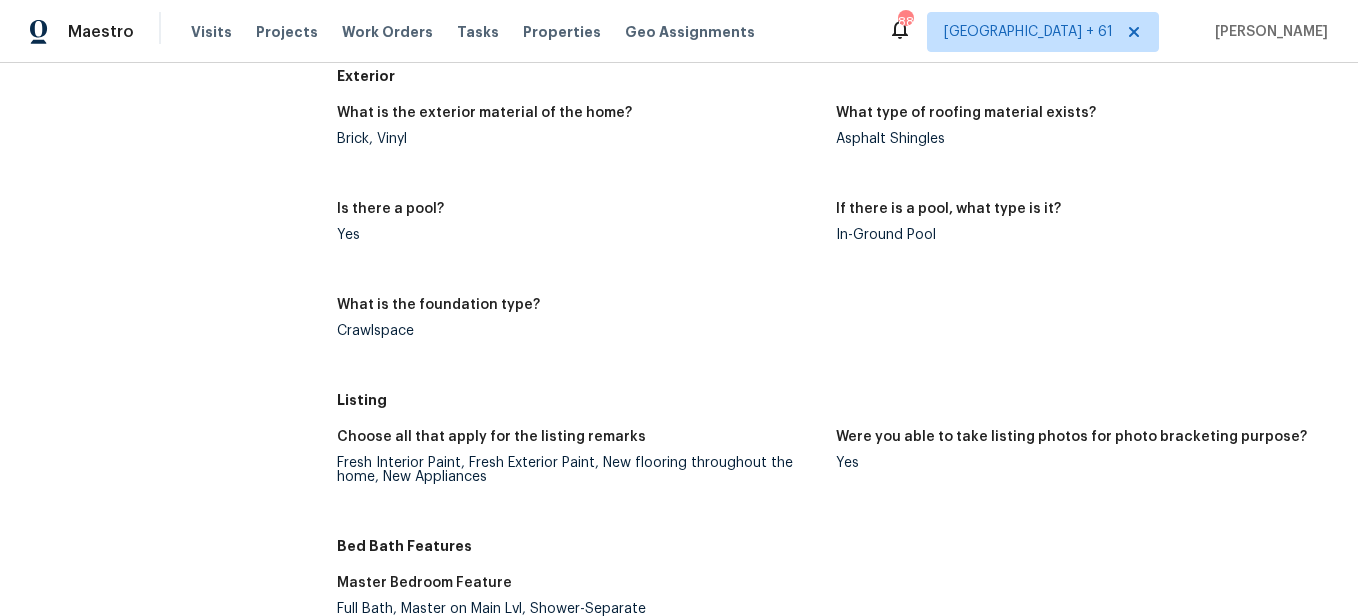 scroll, scrollTop: 1200, scrollLeft: 0, axis: vertical 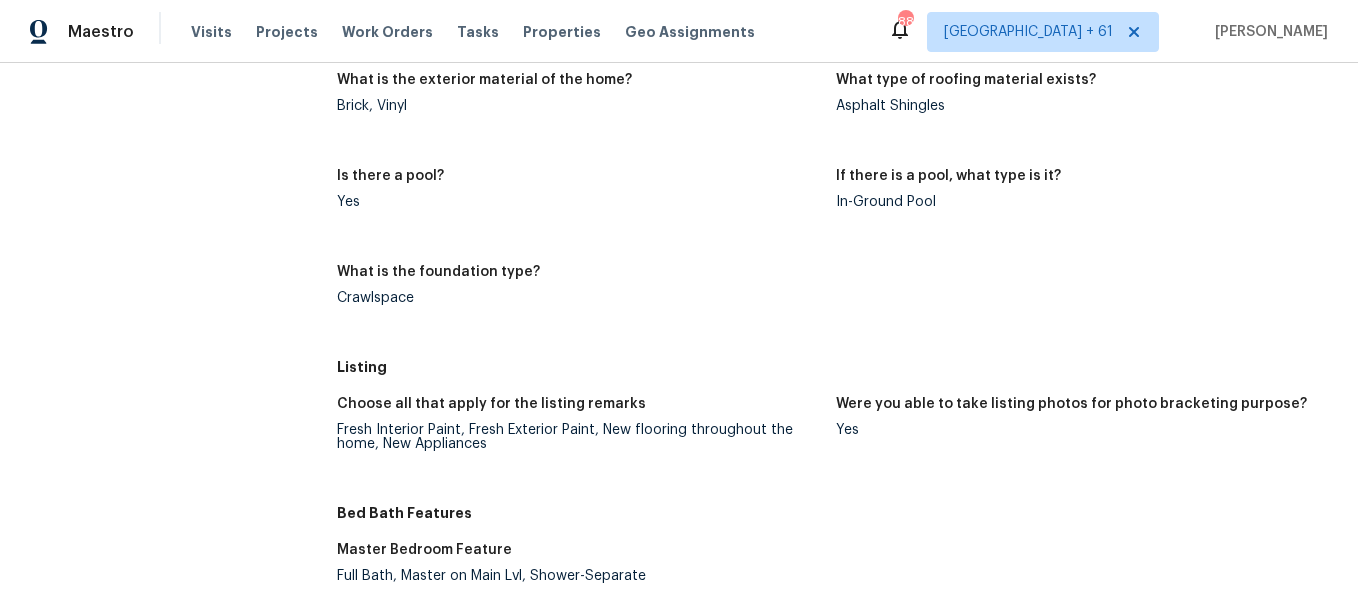 click on "Fresh Interior Paint, Fresh Exterior Paint, New flooring throughout the home, New Appliances" at bounding box center [578, 437] 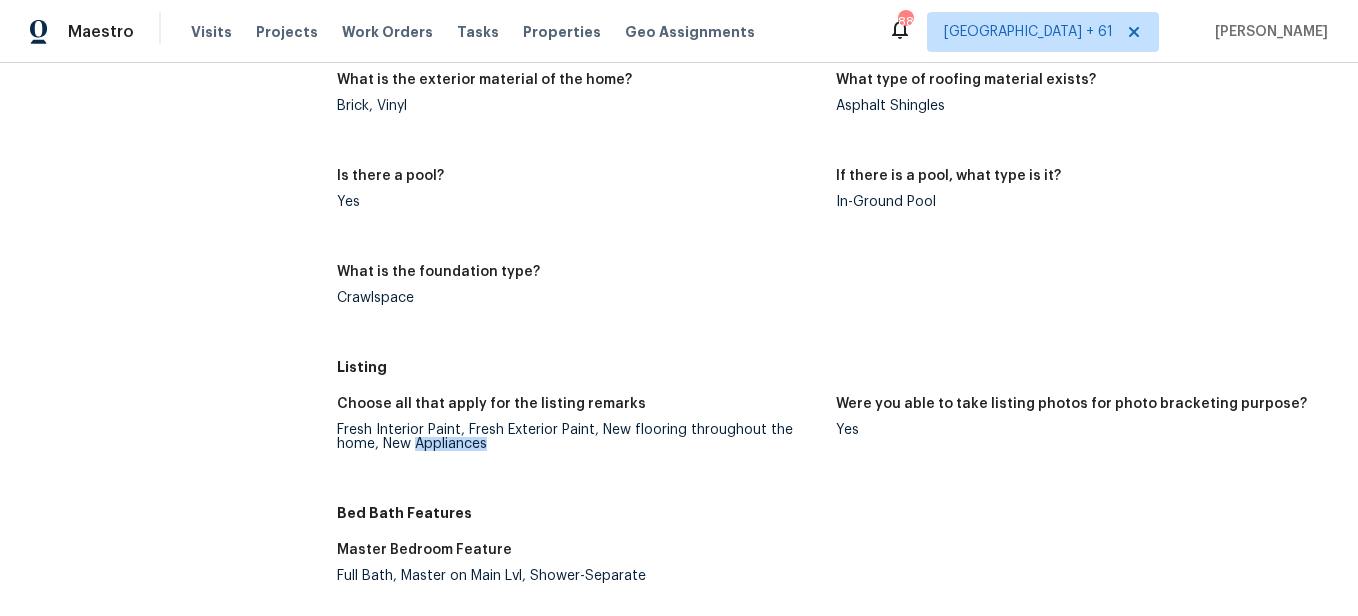 click on "Fresh Interior Paint, Fresh Exterior Paint, New flooring throughout the home, New Appliances" at bounding box center (578, 437) 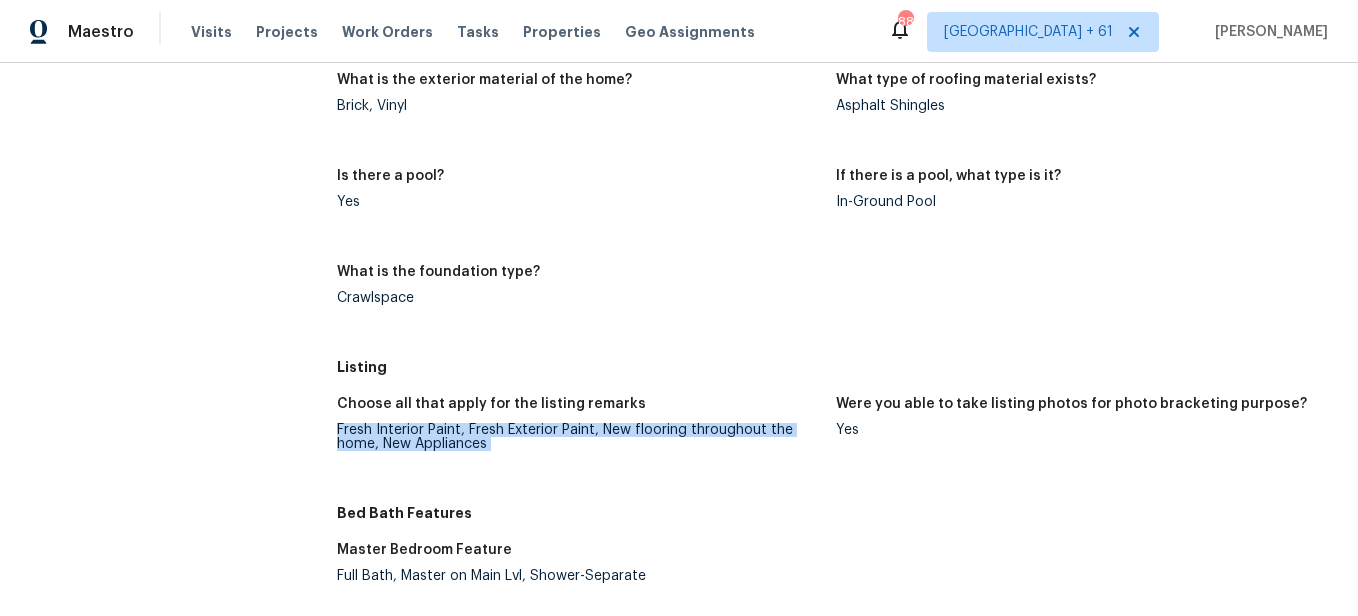 click on "Fresh Interior Paint, Fresh Exterior Paint, New flooring throughout the home, New Appliances" at bounding box center [578, 437] 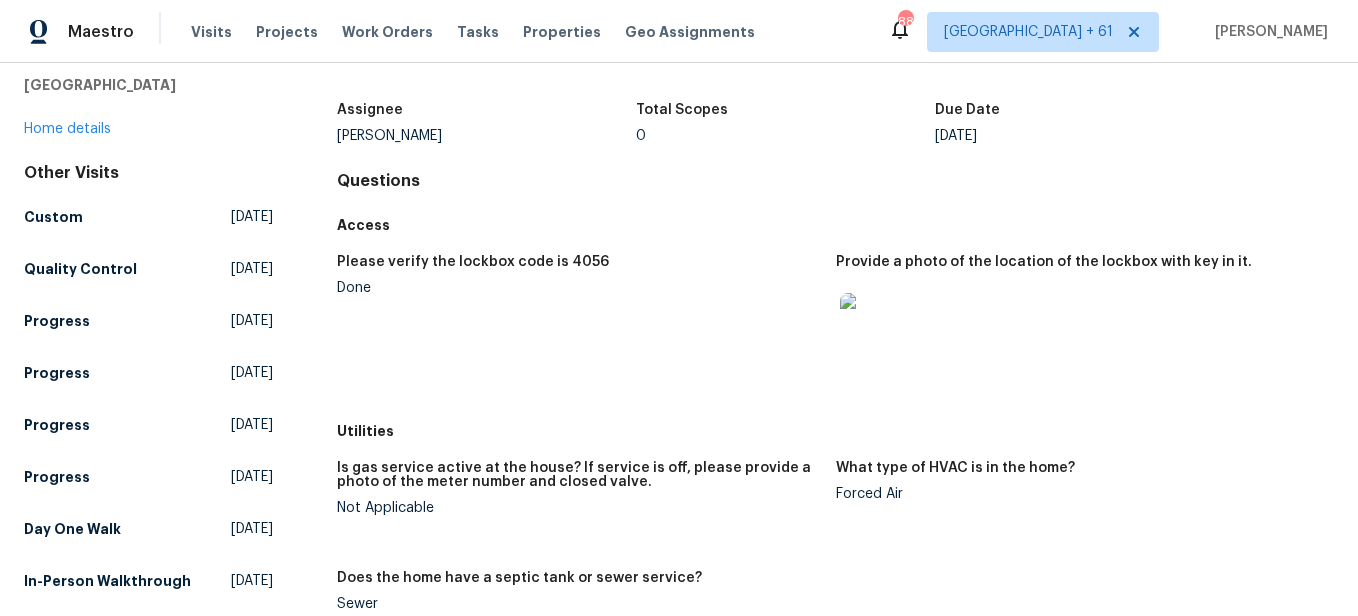 scroll, scrollTop: 0, scrollLeft: 0, axis: both 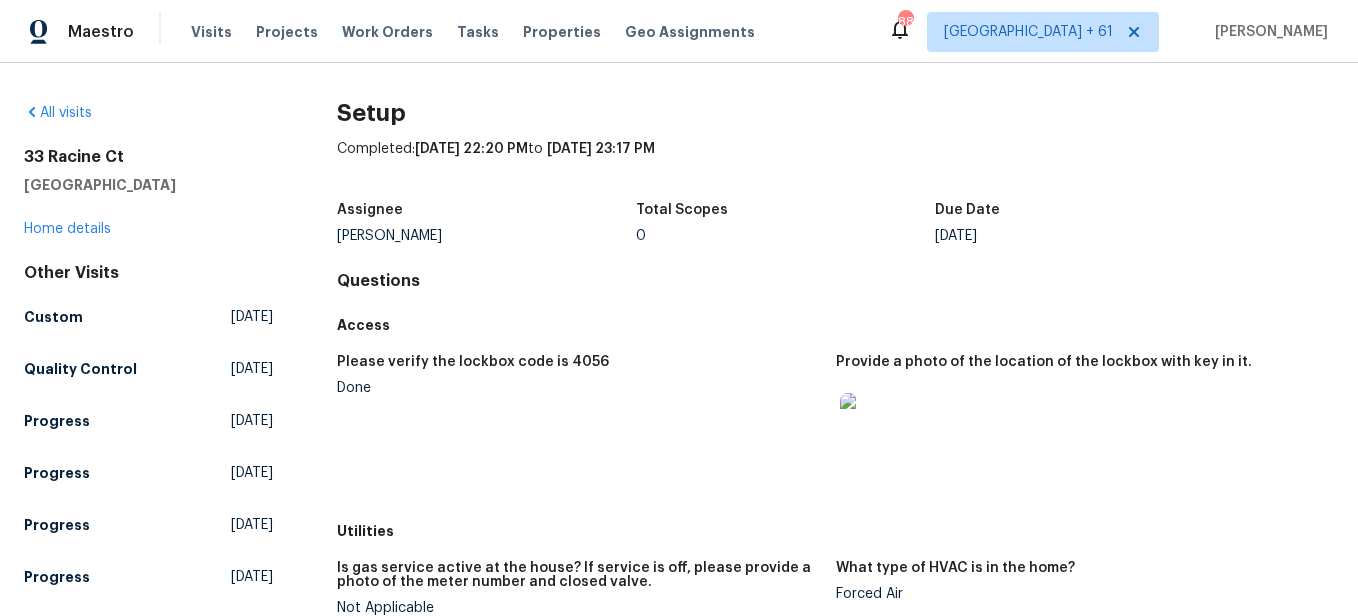 click on "All visits [STREET_ADDRESS] Home details Other Visits Custom [DATE] Quality Control [DATE] Progress [DATE] Progress [DATE] Progress [DATE] Progress [DATE] Day One Walk [DATE] In-Person Walkthrough [DATE] Setup Completed:  [DATE] 22:20 PM  to   [DATE] 23:17 PM Assignee [PERSON_NAME] Total Scopes 0 Due Date [DATE] Questions Access Please verify the lockbox code is 4056 Done Provide a photo of the location of the lockbox with key in it. Utilities Is gas service active at the house? If service is off, please provide a photo of the meter number and closed valve. Not Applicable What type of HVAC is in the home? Forced Air Does the home have a septic tank or sewer service? Sewer Maintenance Does this home need landscaping service? If so, what should the cadence be? Weekly Interior Details Does the home have a basement? No basement If there are fireplaces, what type? Electric Carpet, Vinyl Laundry Room Exterior" at bounding box center (679, 339) 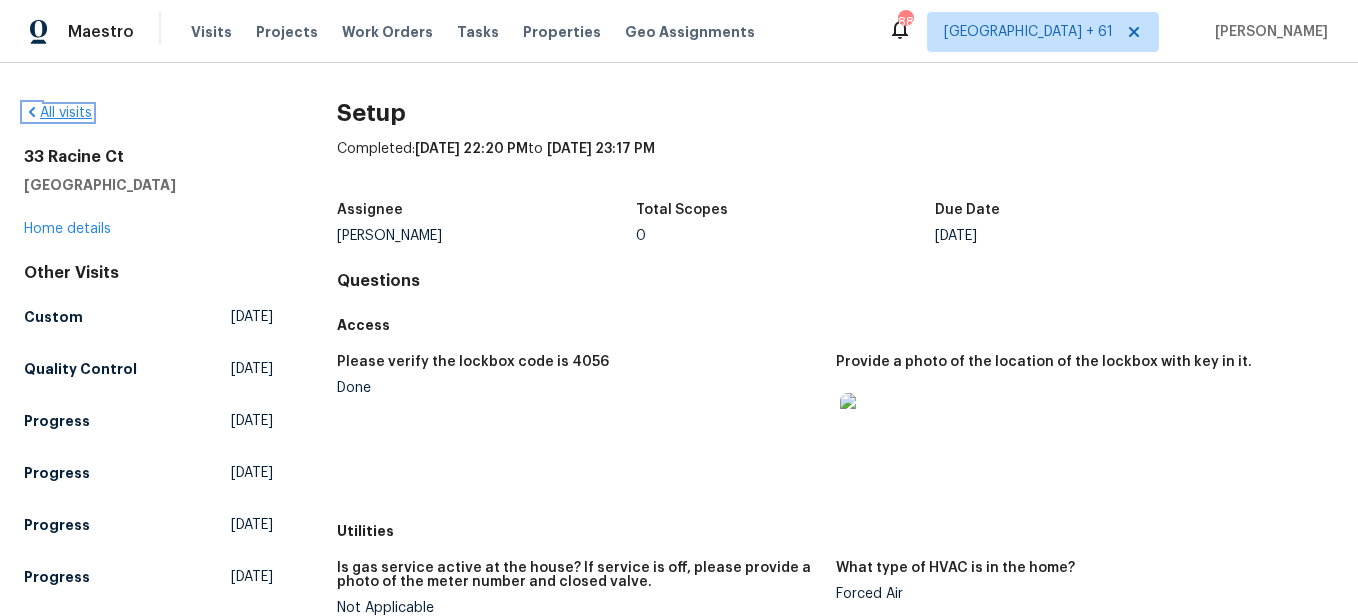 click on "All visits" at bounding box center [58, 113] 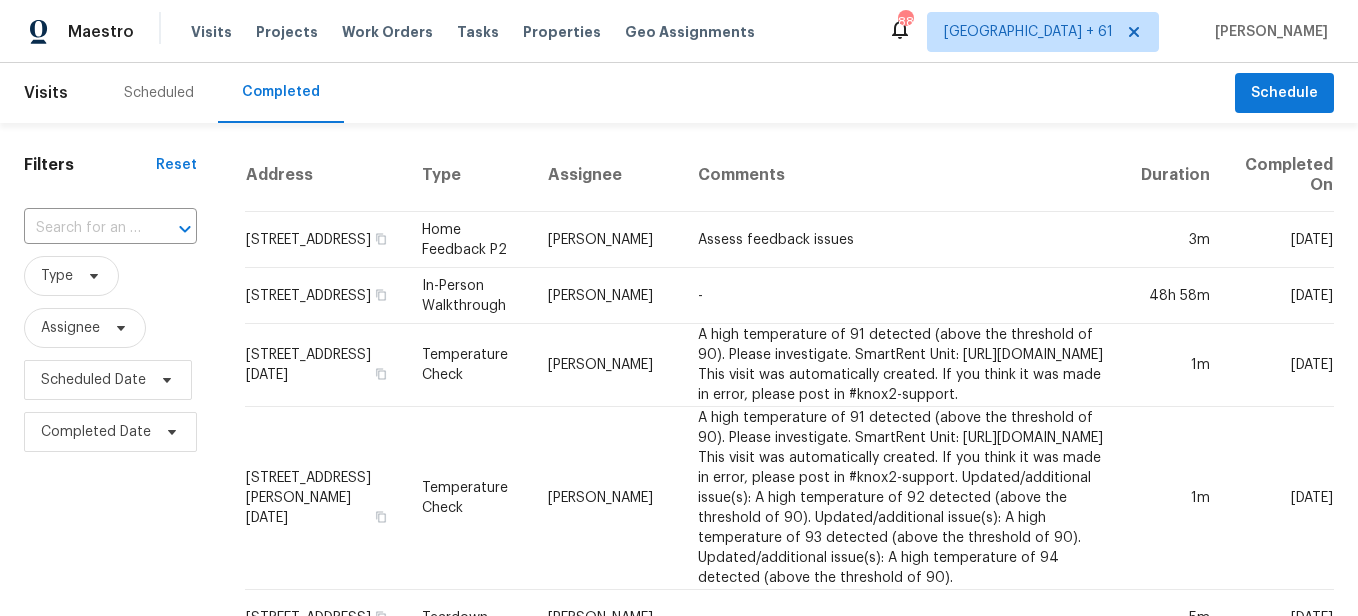 click at bounding box center (82, 228) 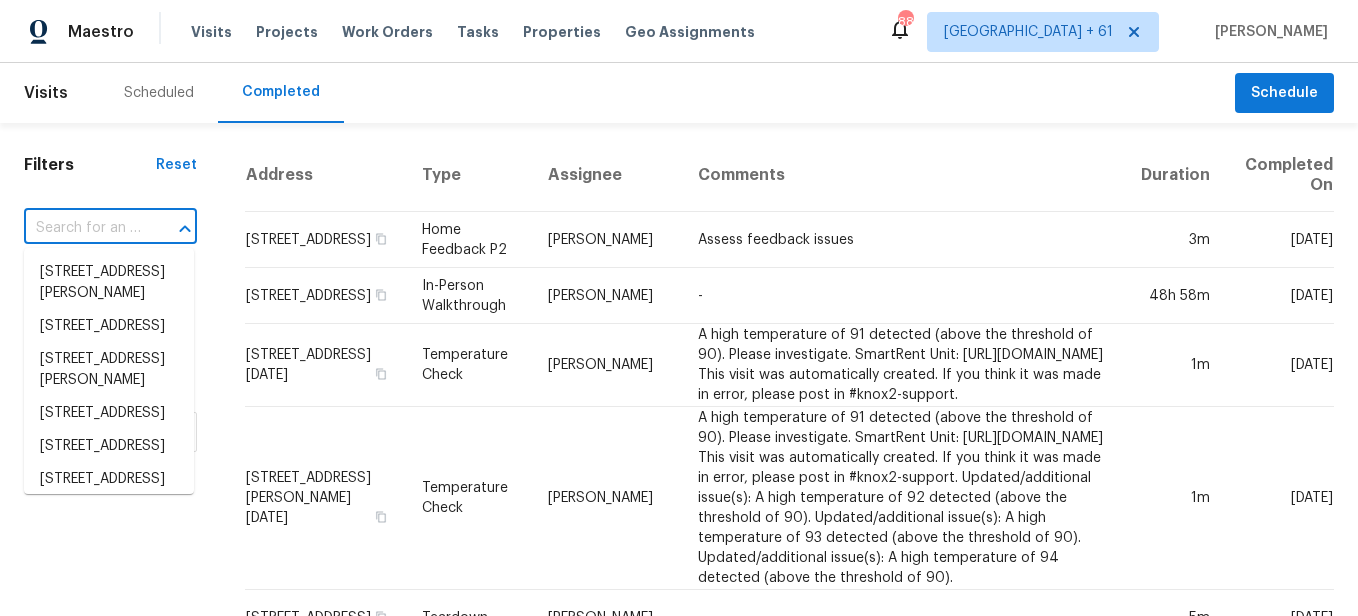 paste on "[STREET_ADDRESS]" 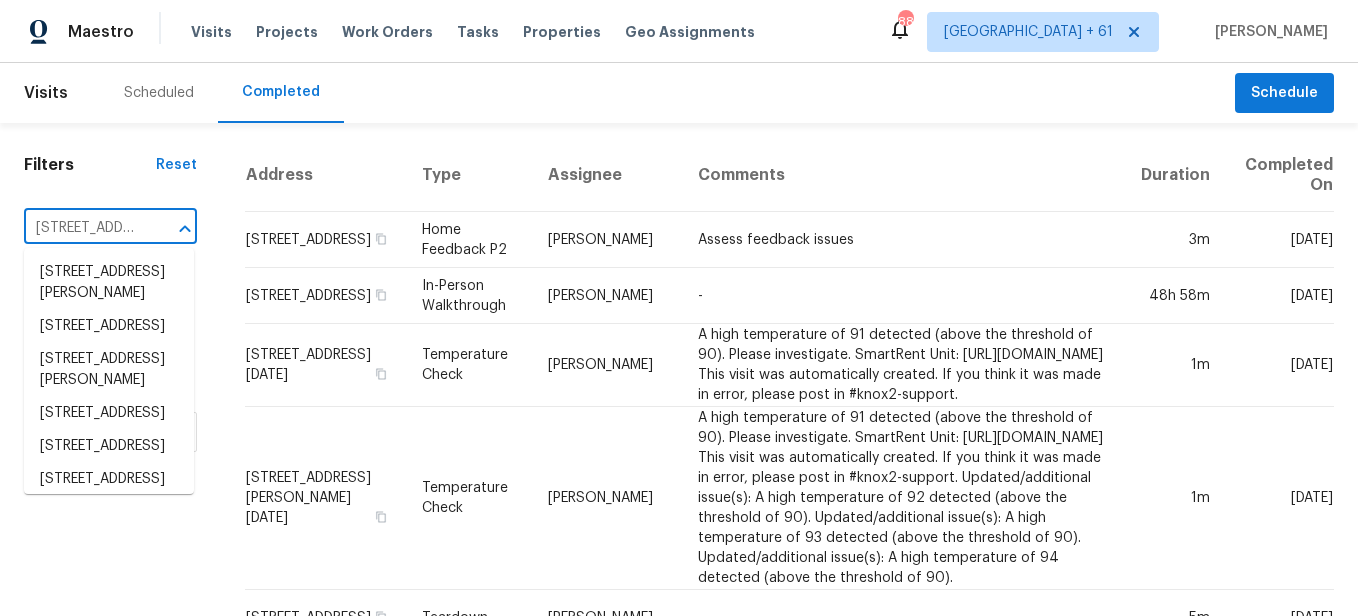 scroll, scrollTop: 0, scrollLeft: 191, axis: horizontal 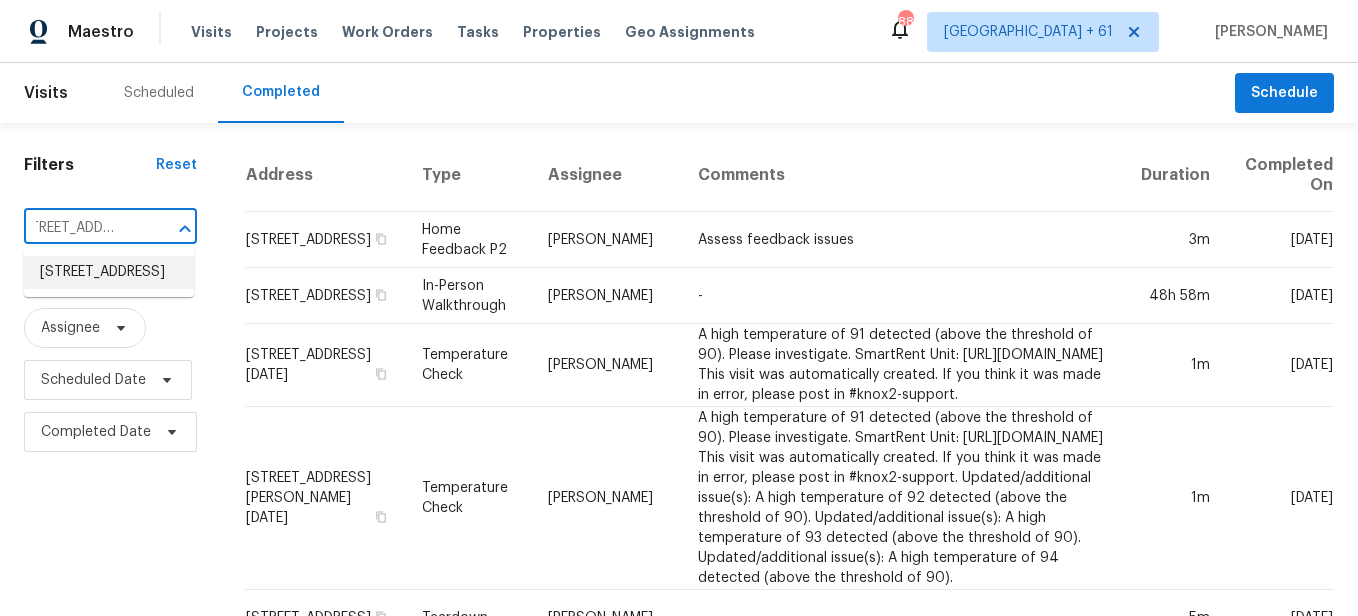 click on "[STREET_ADDRESS]" at bounding box center (109, 272) 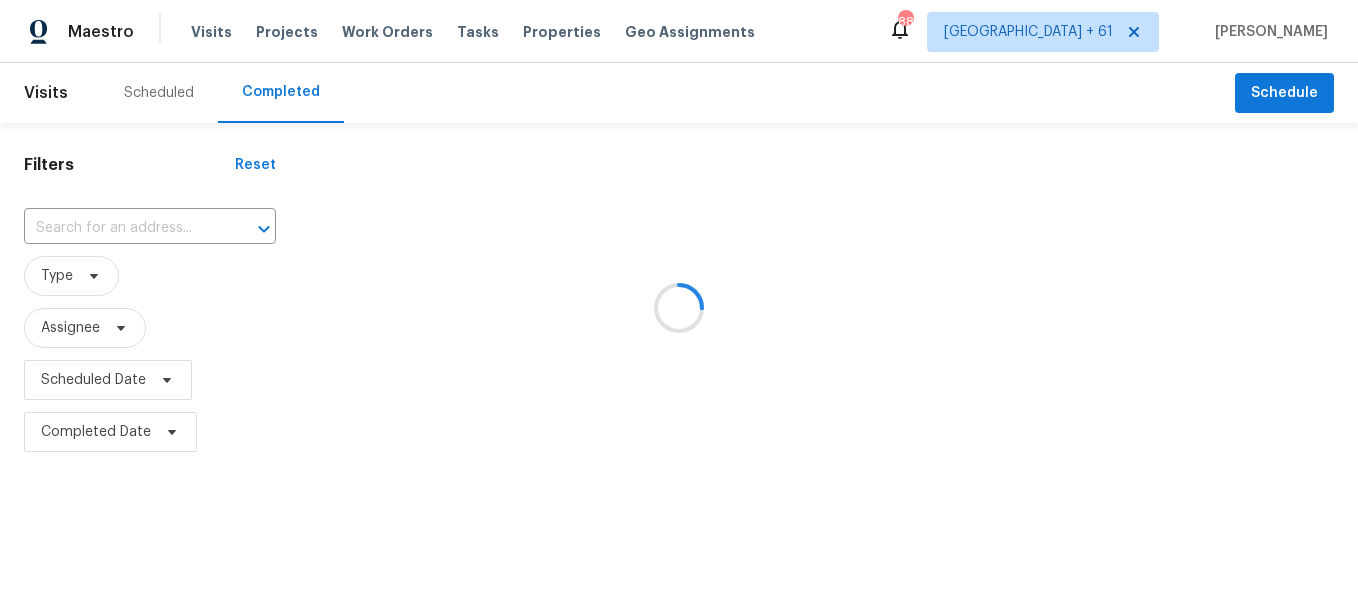 type on "[STREET_ADDRESS]" 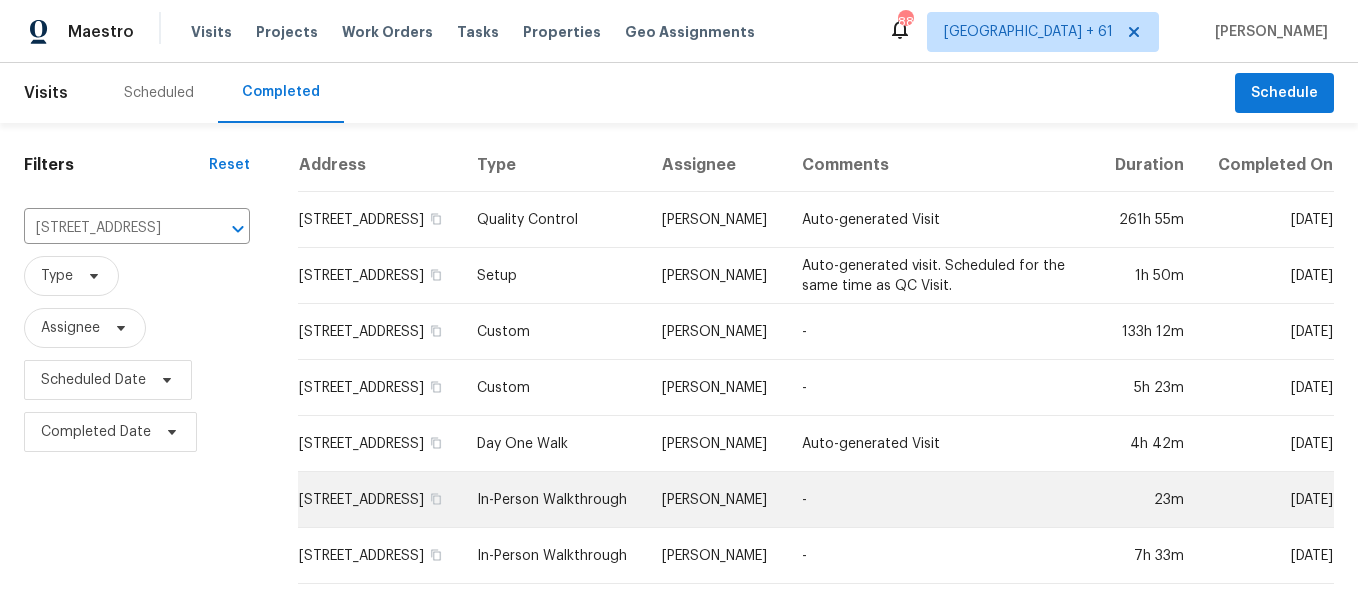 scroll, scrollTop: 19, scrollLeft: 0, axis: vertical 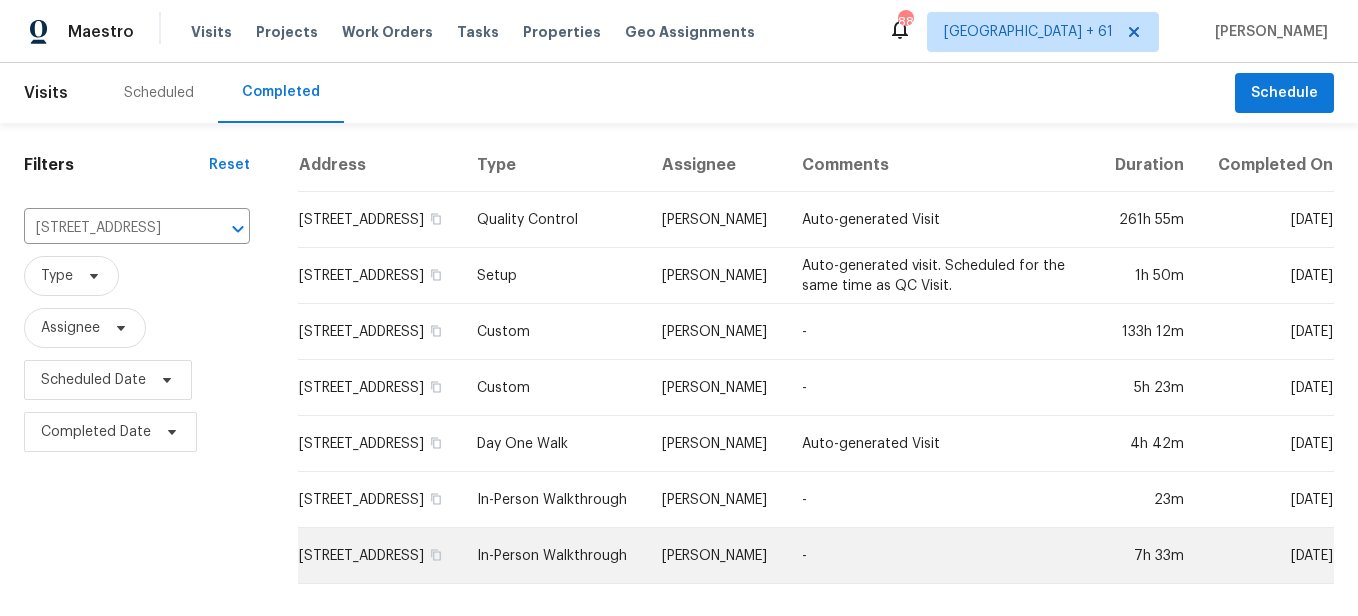 click on "In-Person Walkthrough" at bounding box center [553, 556] 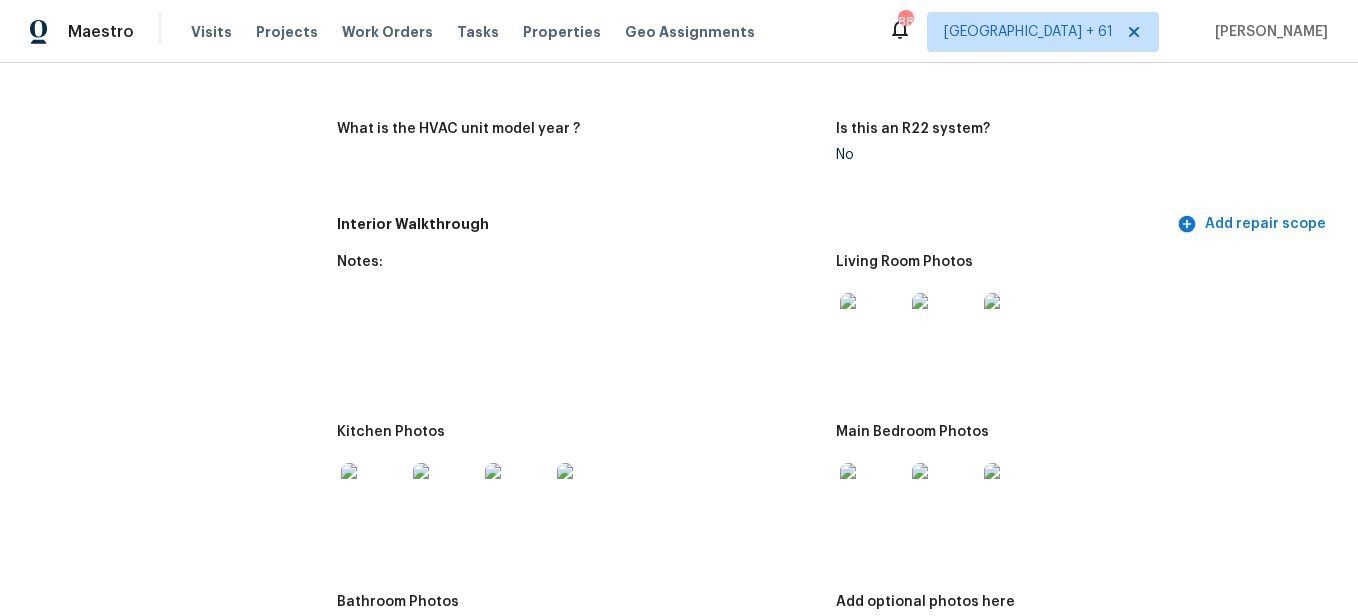 scroll, scrollTop: 1900, scrollLeft: 0, axis: vertical 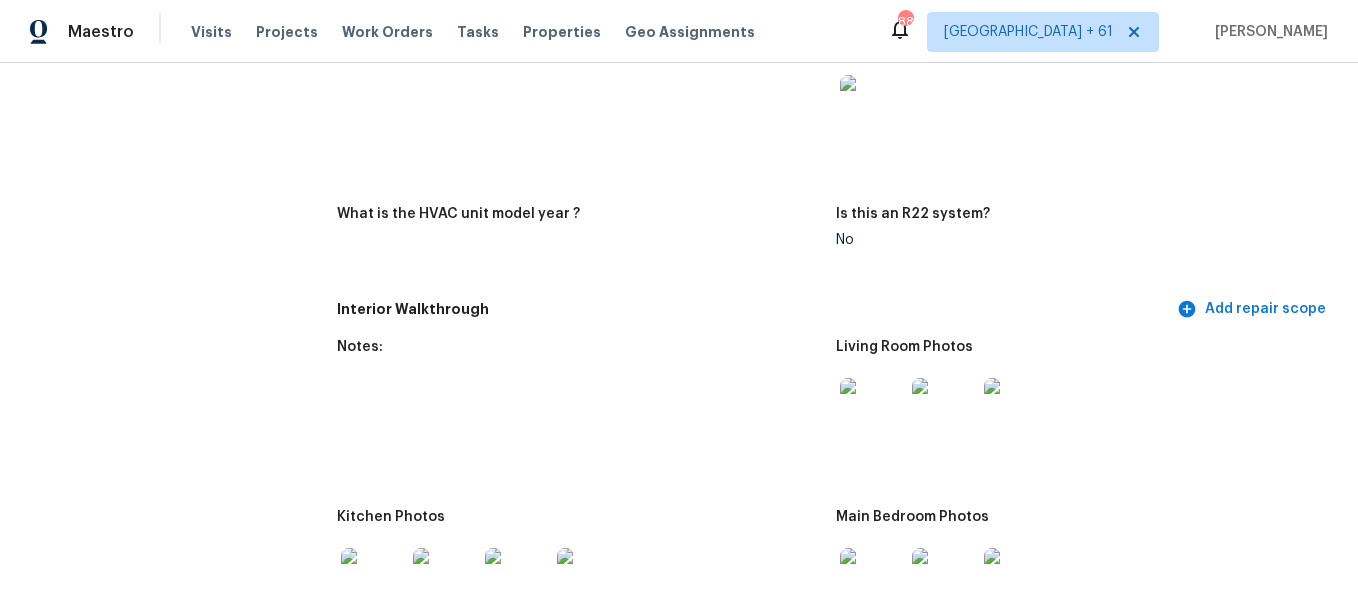 click at bounding box center (872, 410) 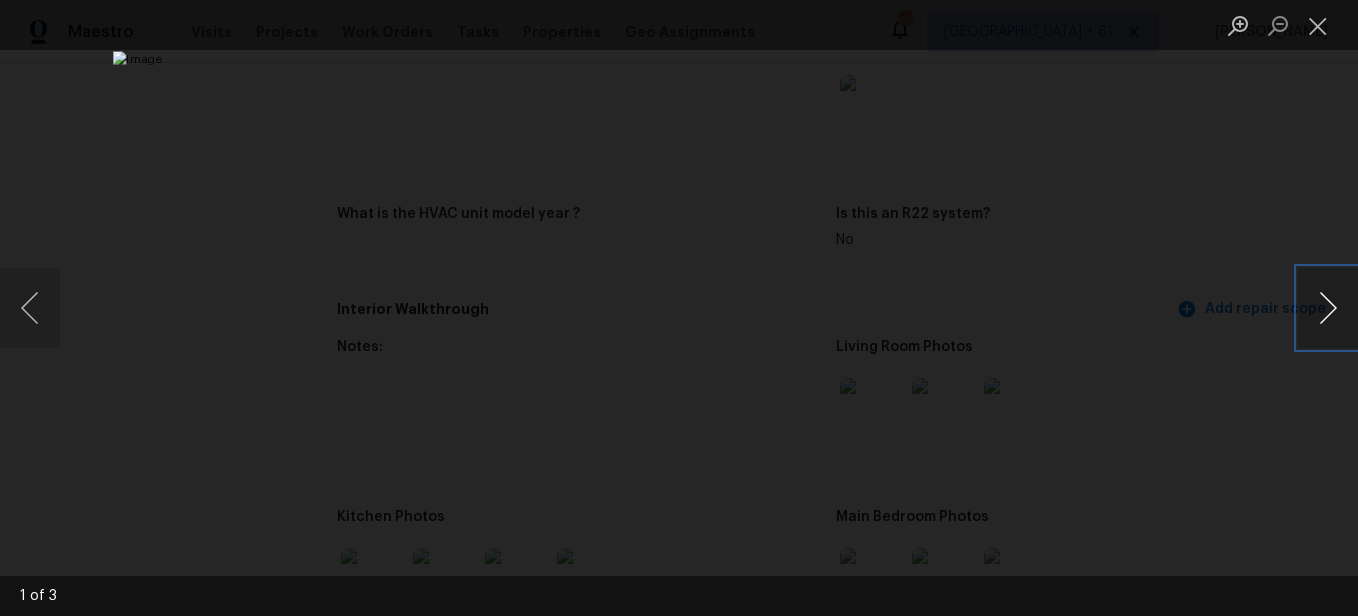 click at bounding box center (1328, 308) 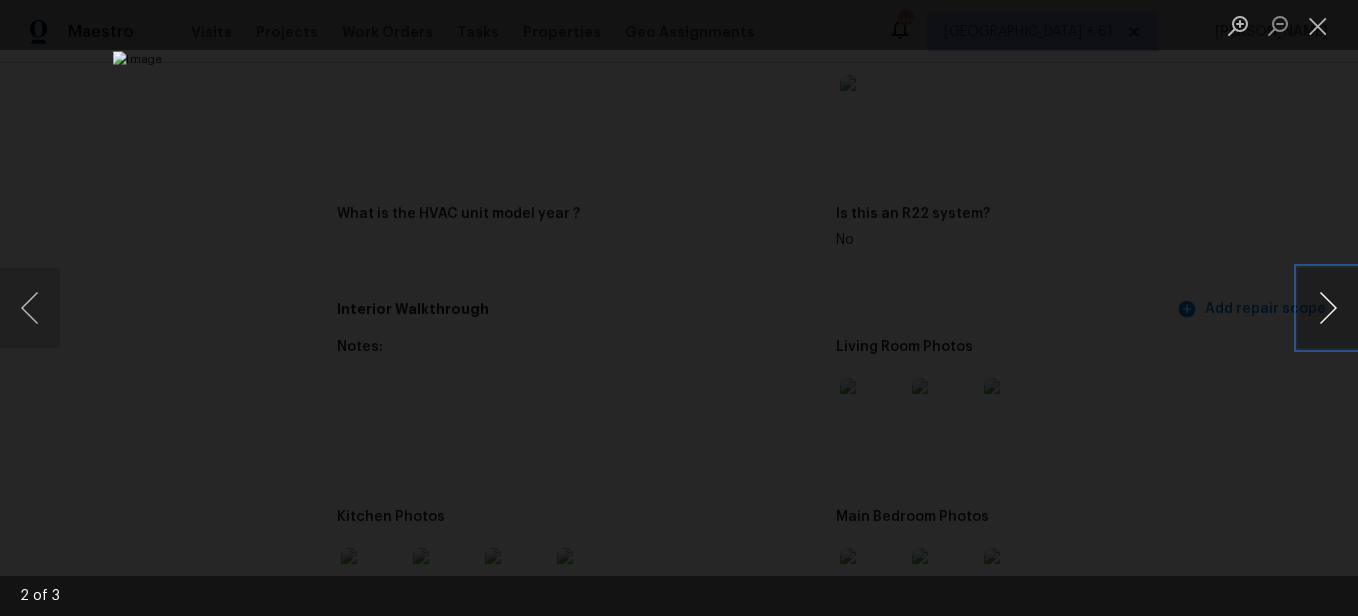 click at bounding box center [1328, 308] 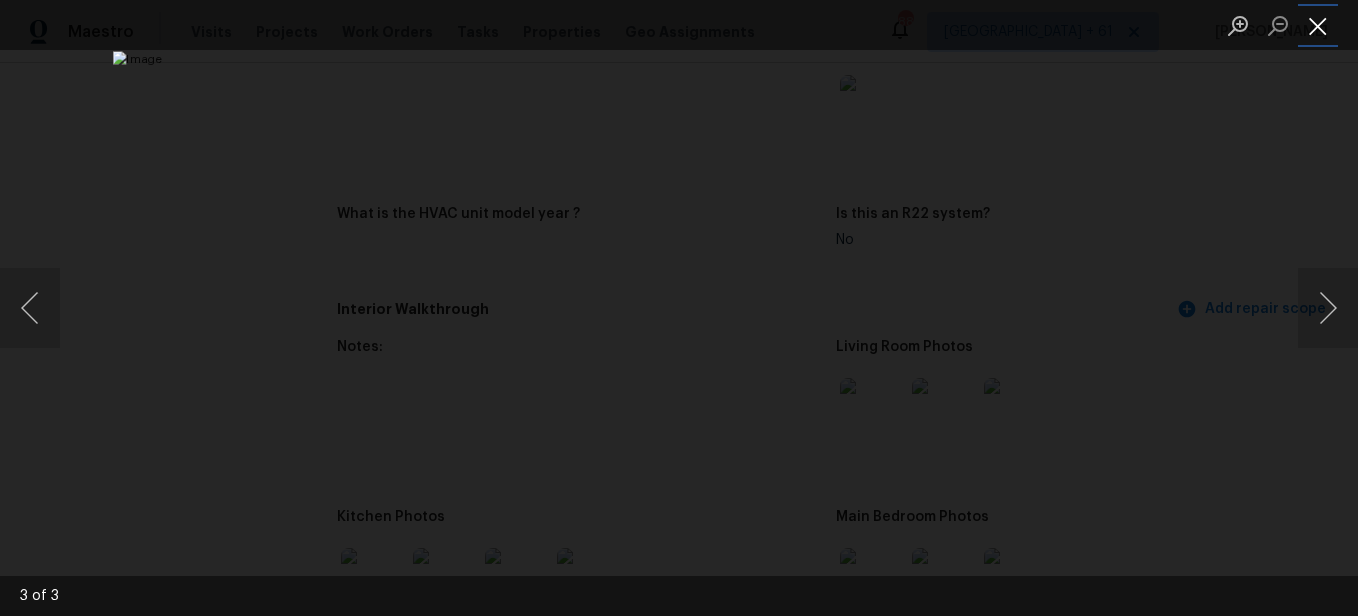 click at bounding box center [1318, 25] 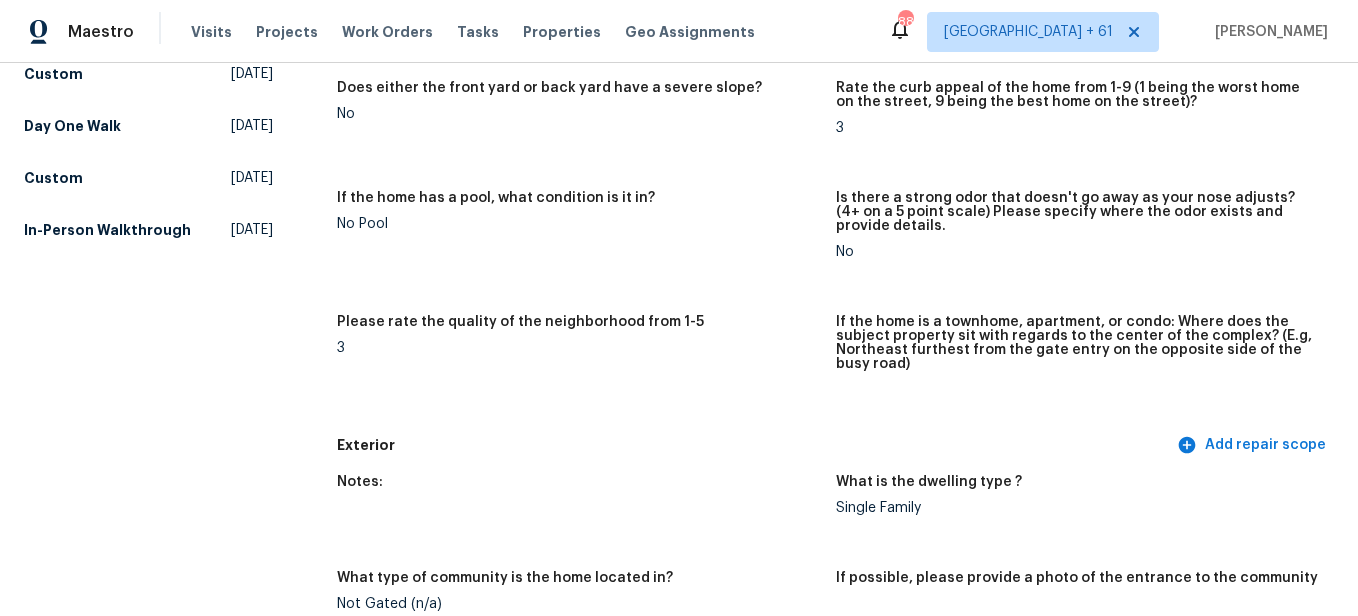 scroll, scrollTop: 100, scrollLeft: 0, axis: vertical 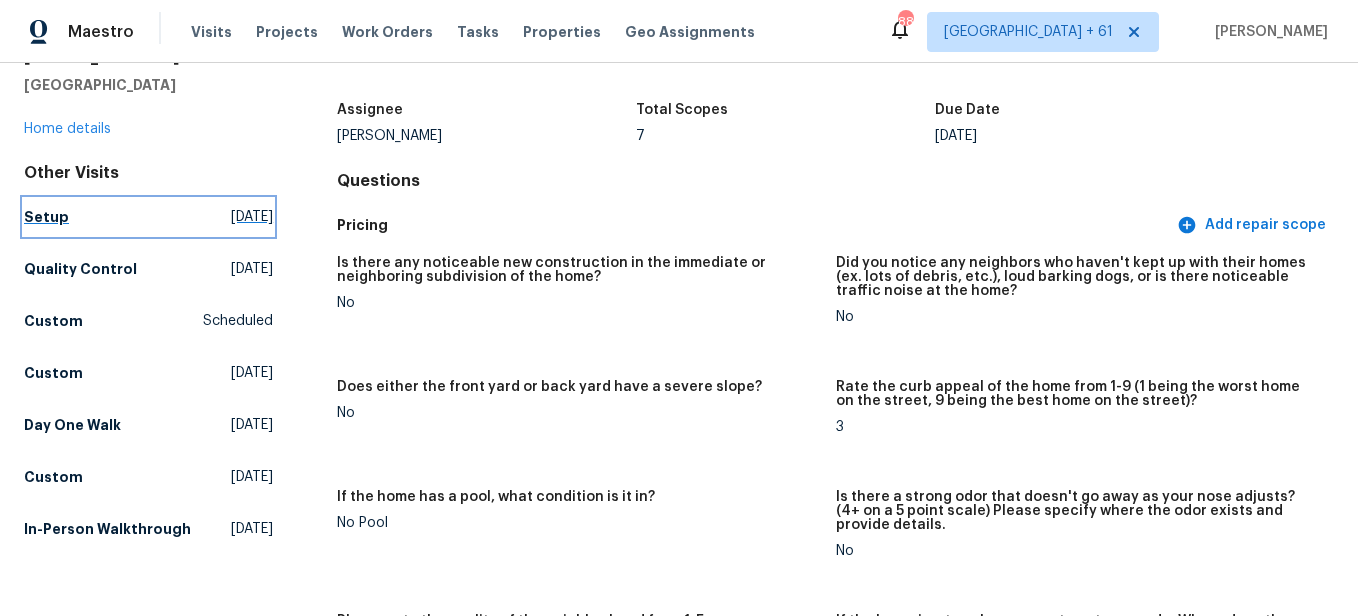 click on "Setup" at bounding box center [46, 217] 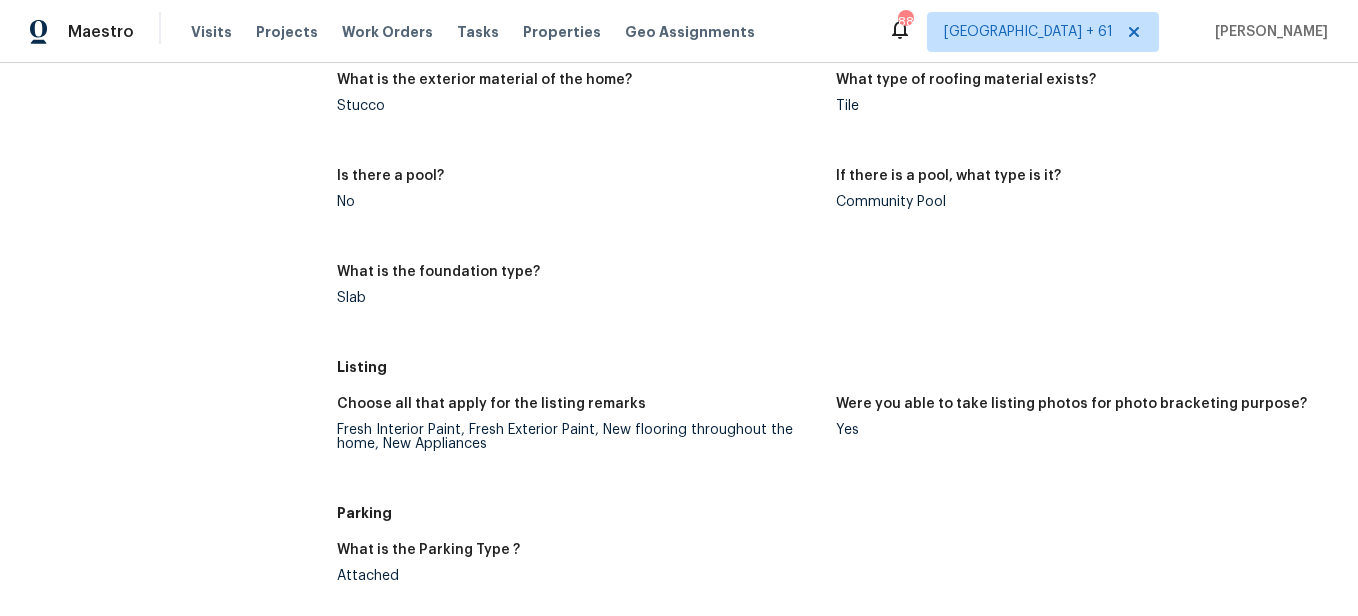 scroll, scrollTop: 1300, scrollLeft: 0, axis: vertical 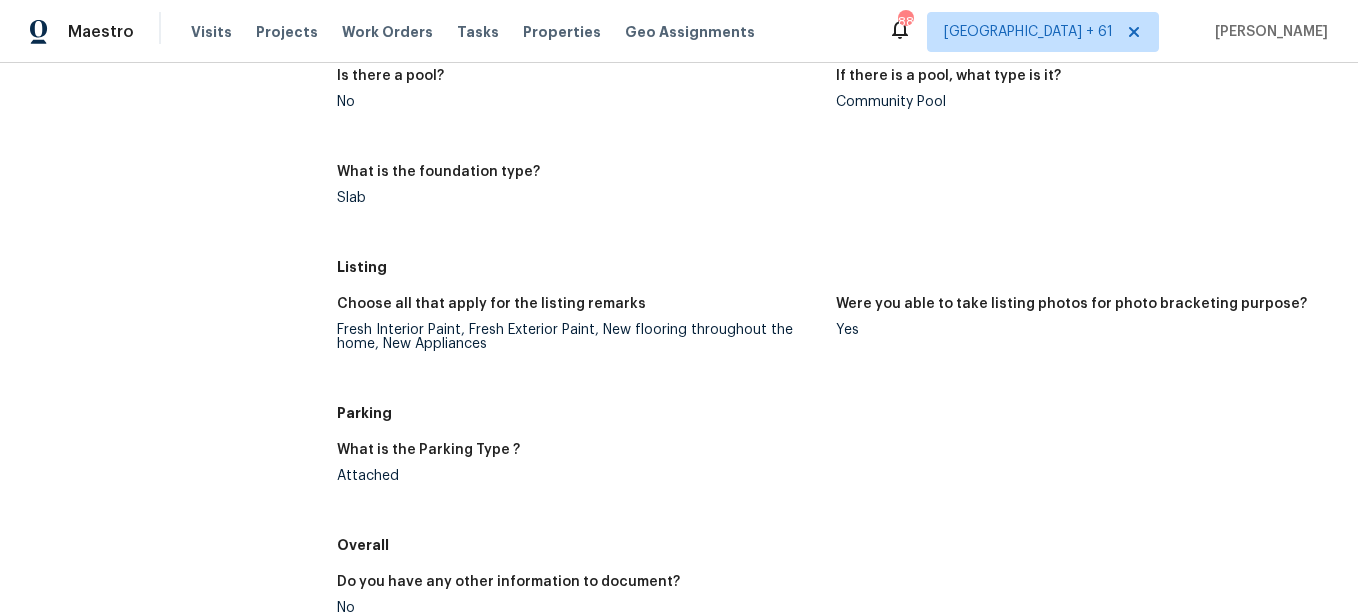 click on "Fresh Interior Paint, Fresh Exterior Paint, New flooring throughout the home, New Appliances" at bounding box center [578, 337] 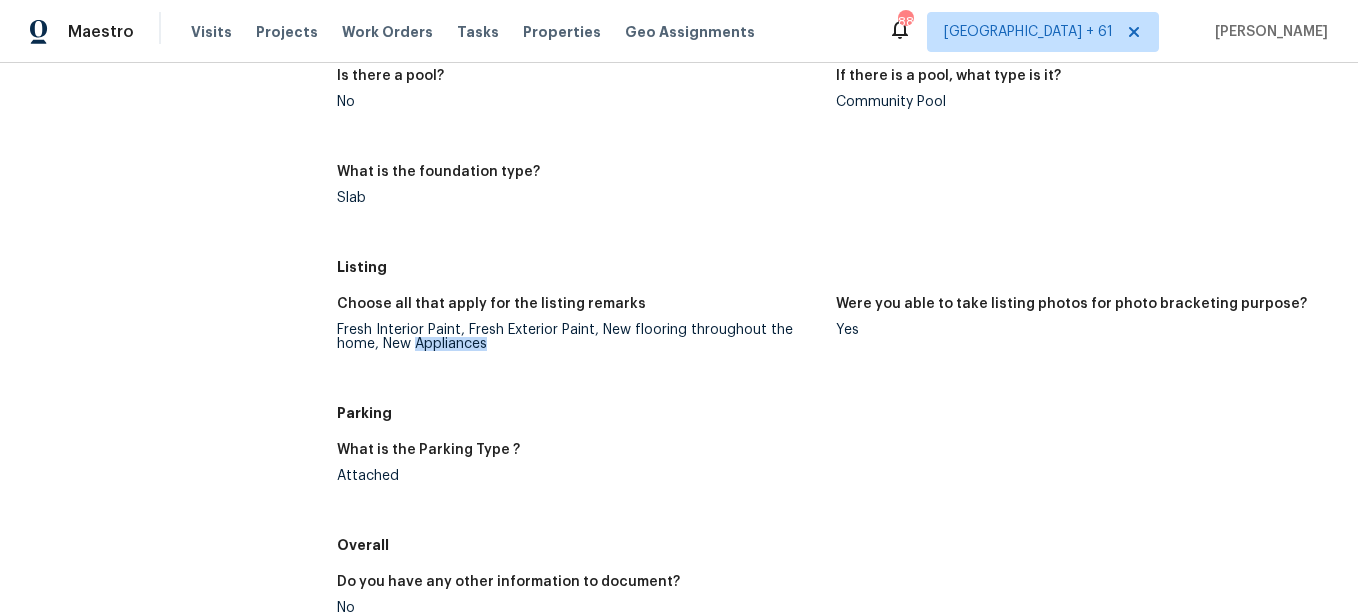 click on "Fresh Interior Paint, Fresh Exterior Paint, New flooring throughout the home, New Appliances" at bounding box center [578, 337] 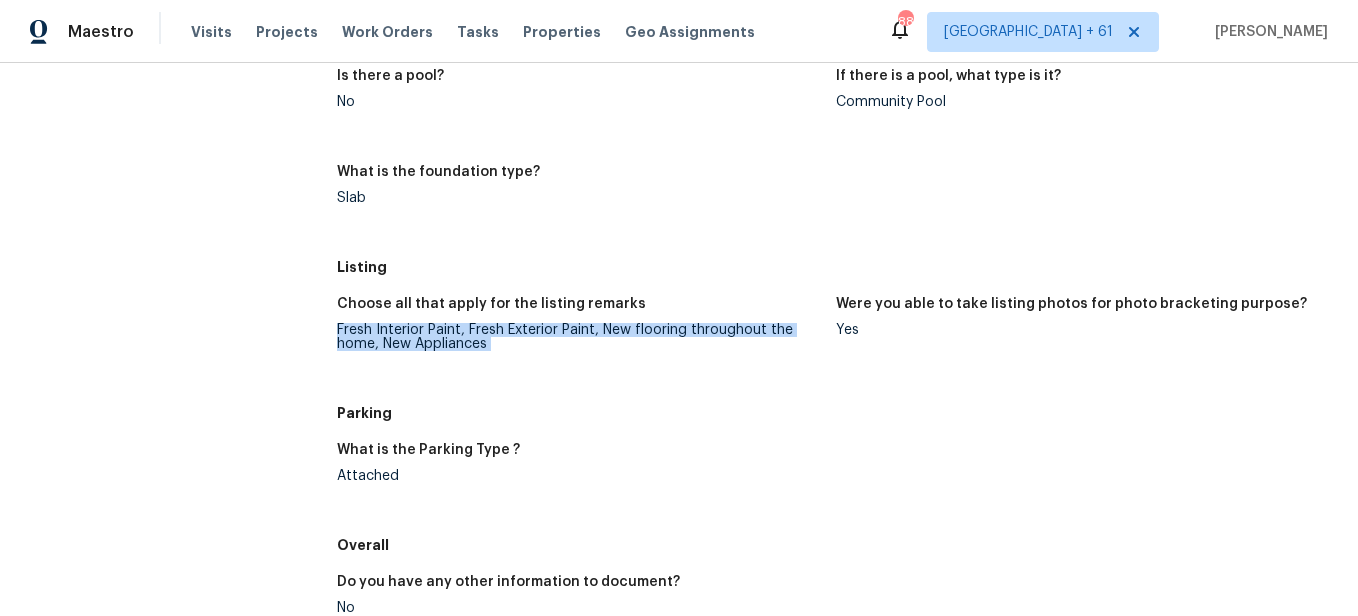 click on "Fresh Interior Paint, Fresh Exterior Paint, New flooring throughout the home, New Appliances" at bounding box center [578, 337] 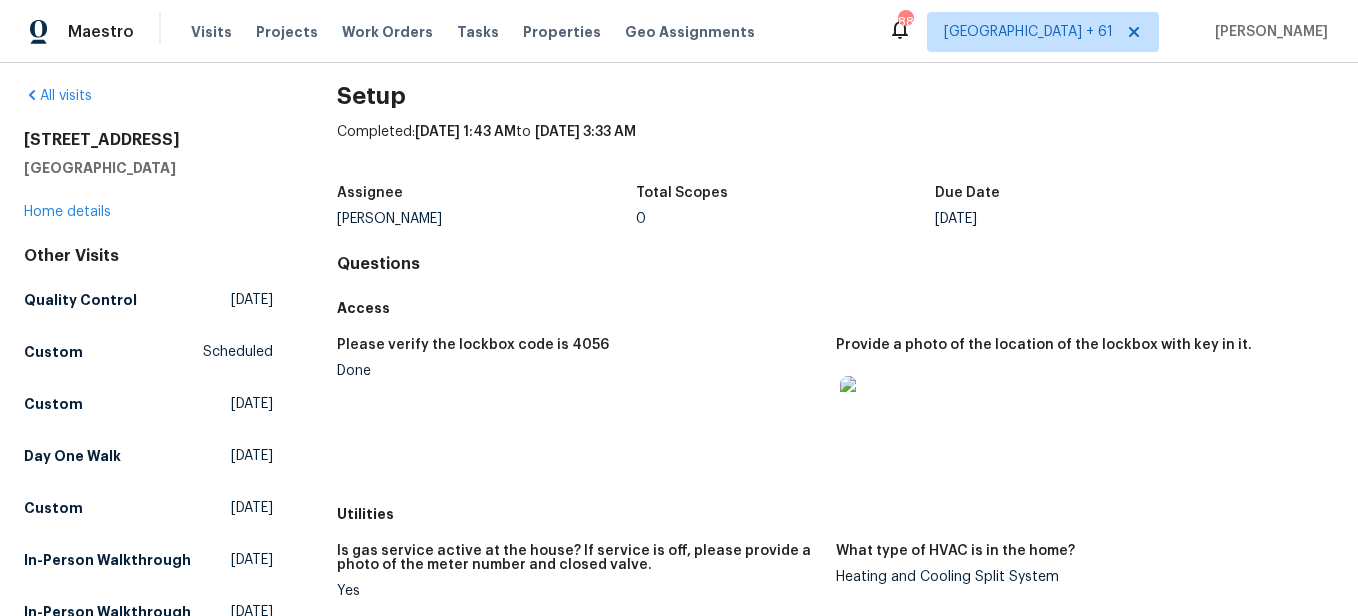 scroll, scrollTop: 0, scrollLeft: 0, axis: both 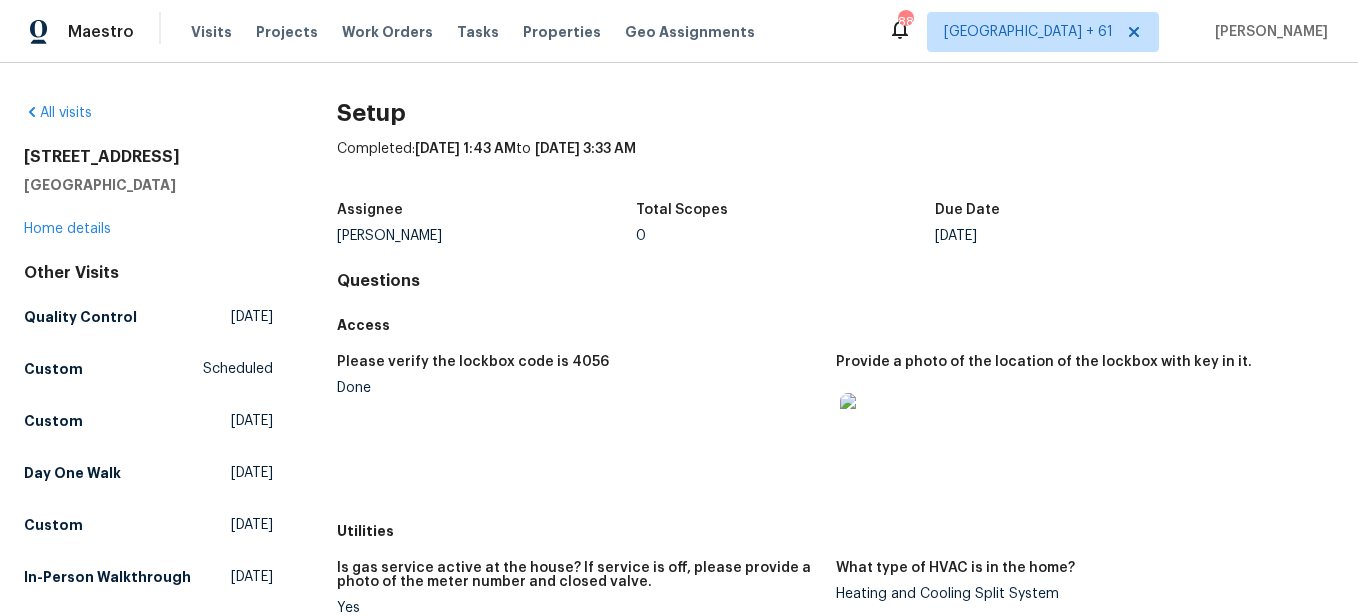 click on "All visits" at bounding box center [148, 113] 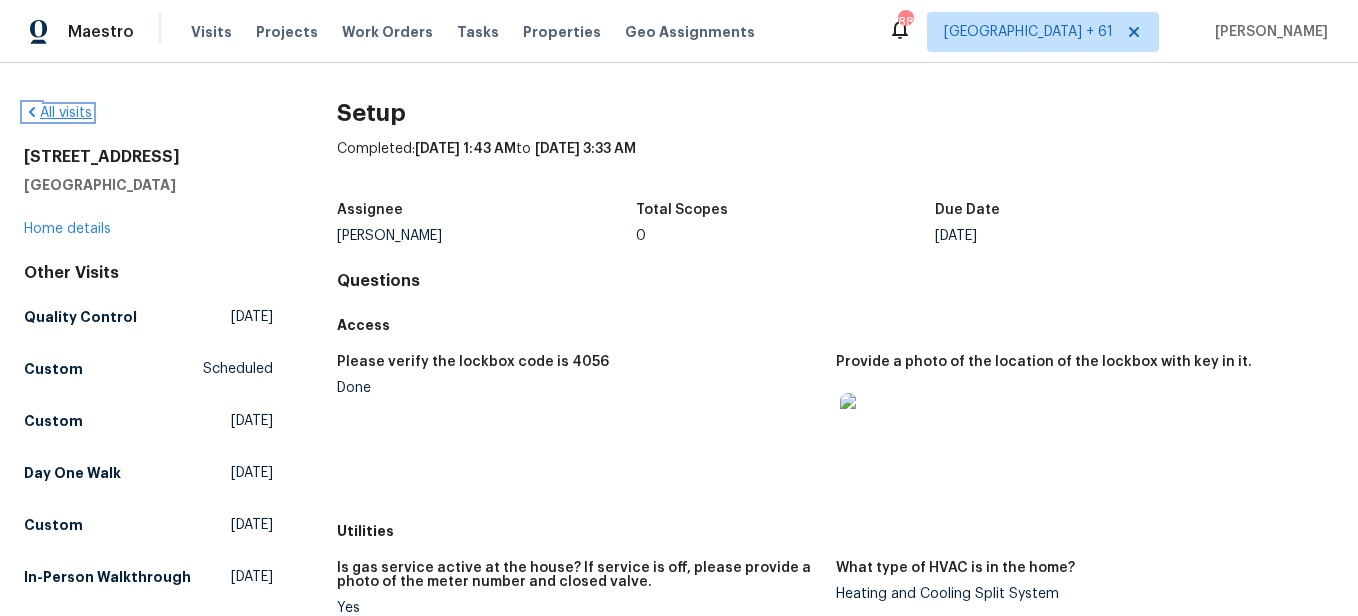 click on "All visits" at bounding box center [58, 113] 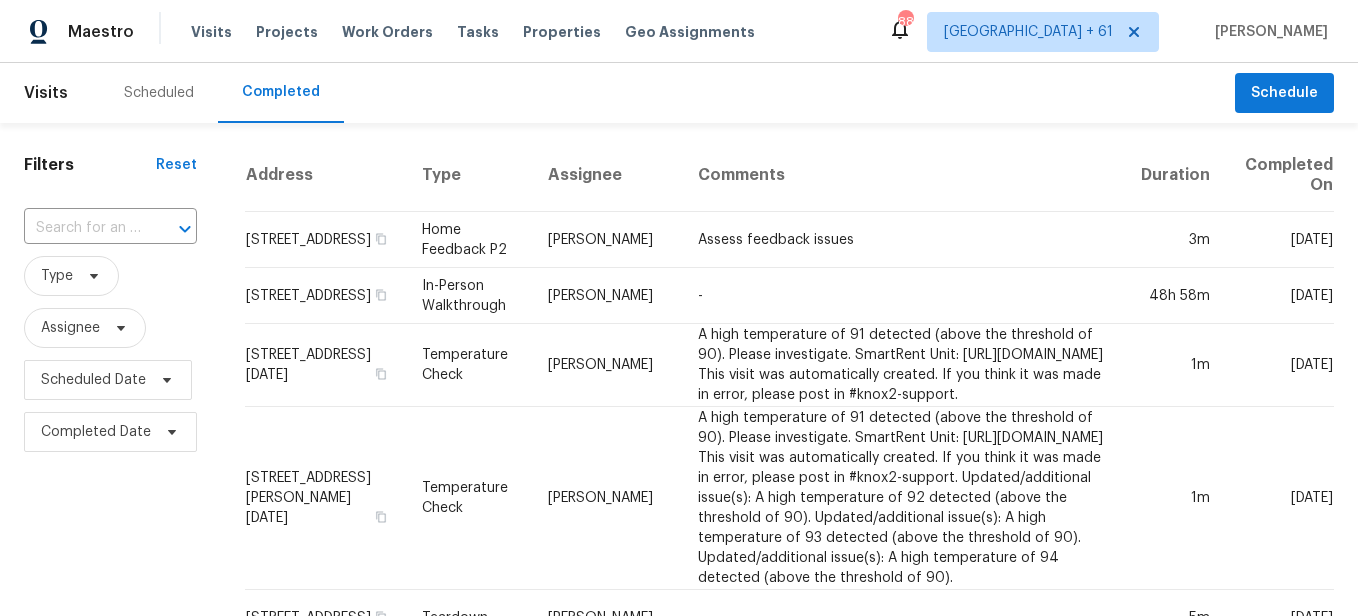 click at bounding box center [82, 228] 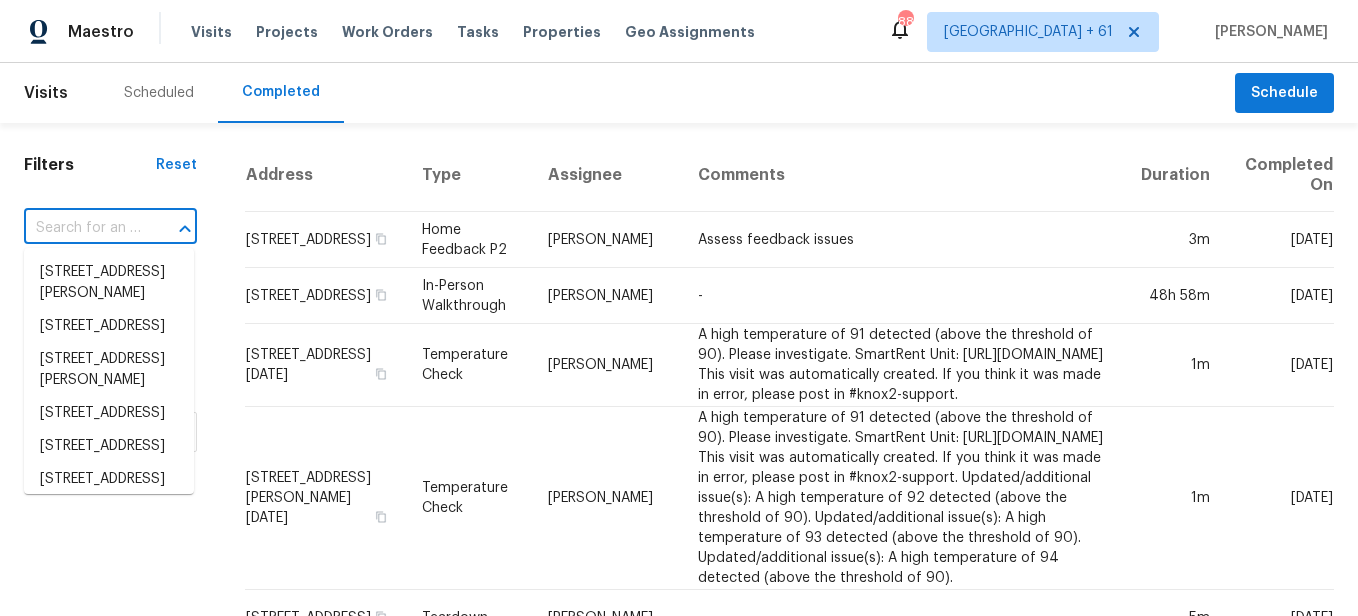 paste on "[STREET_ADDRESS][PERSON_NAME][PERSON_NAME]" 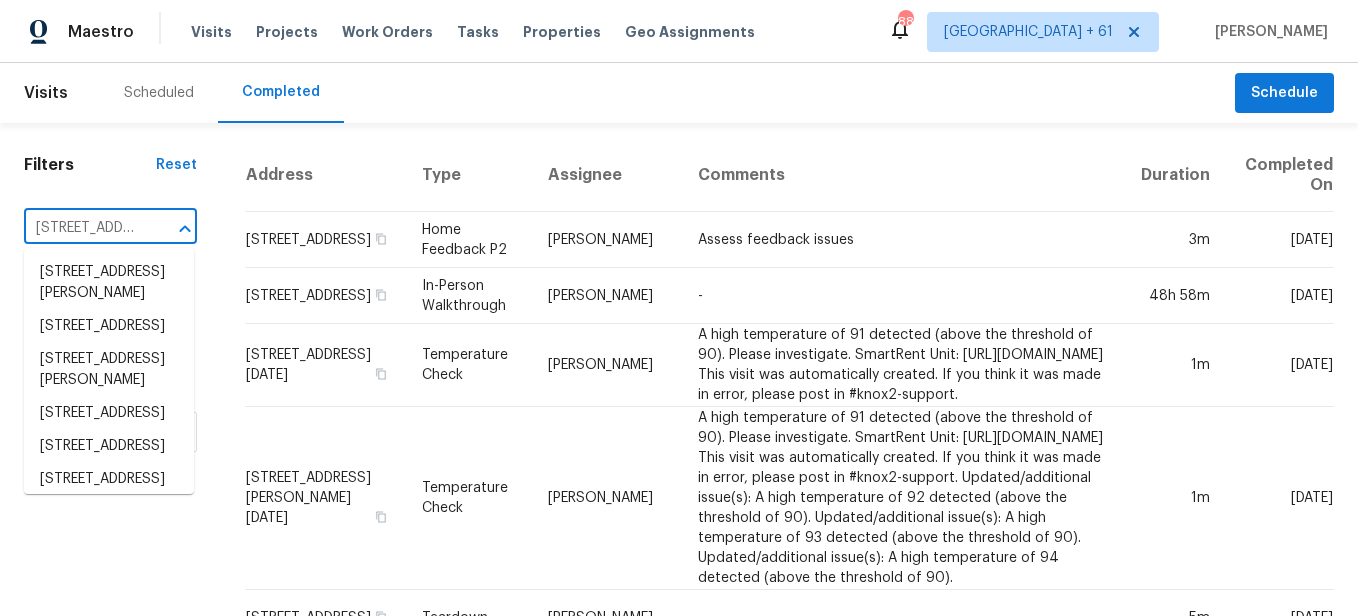 scroll, scrollTop: 0, scrollLeft: 144, axis: horizontal 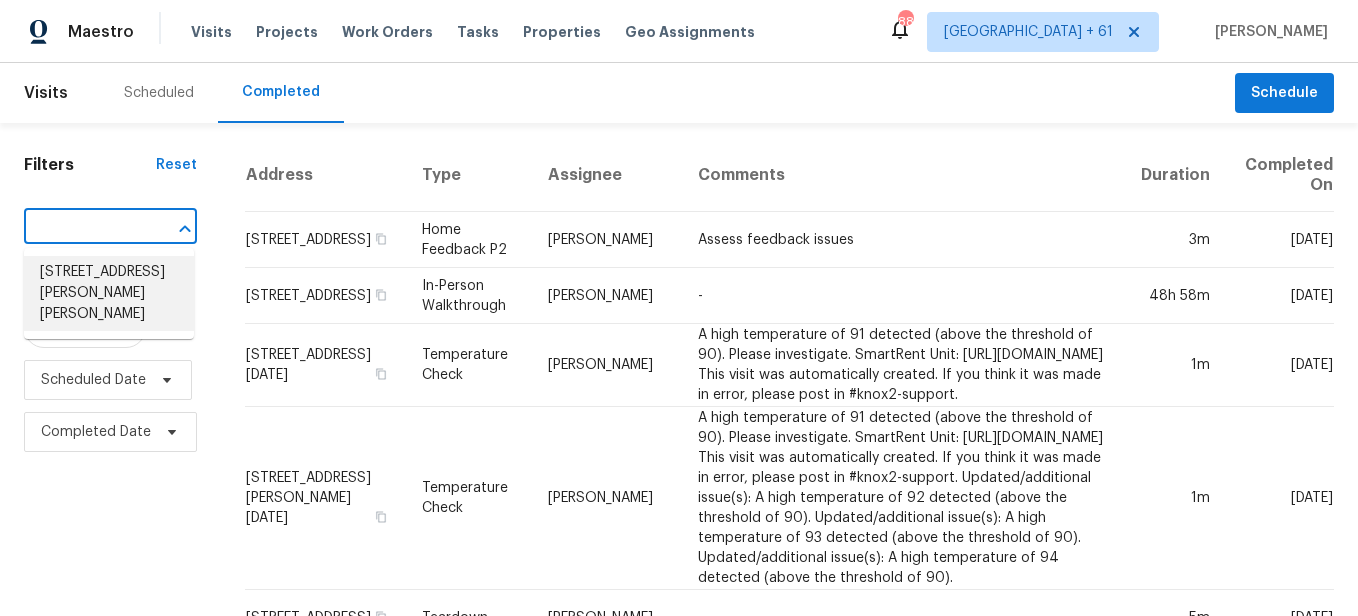 click on "[STREET_ADDRESS][PERSON_NAME][PERSON_NAME]" at bounding box center (109, 293) 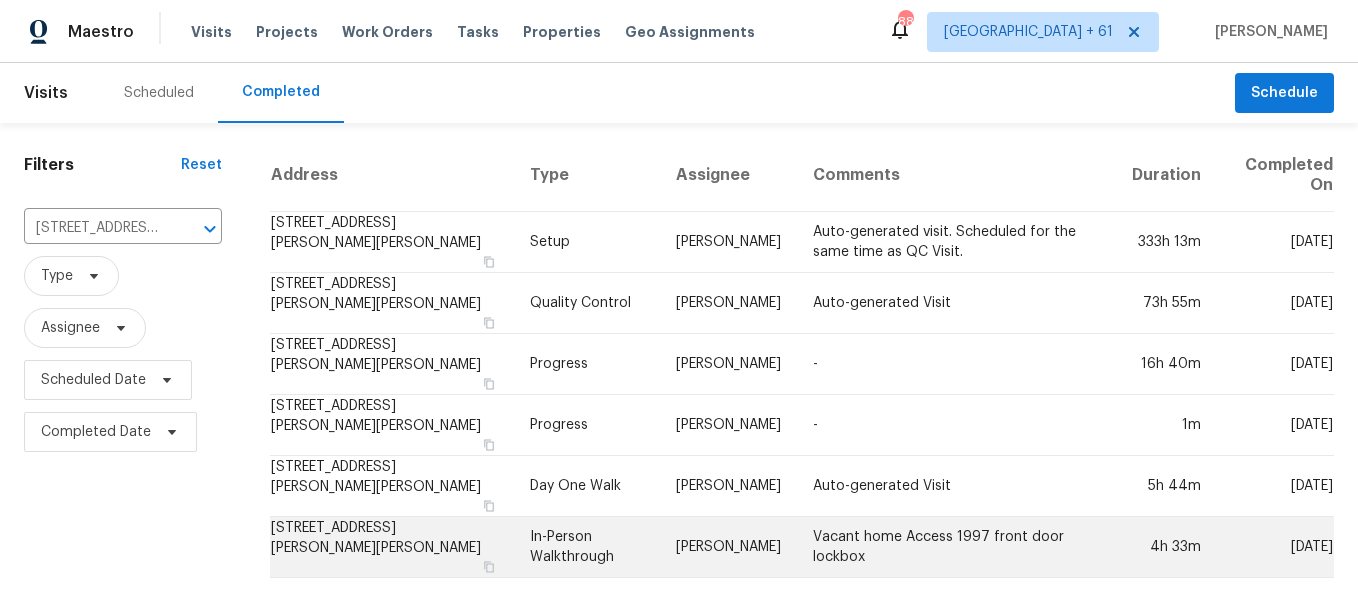 click on "In-Person Walkthrough" at bounding box center [587, 547] 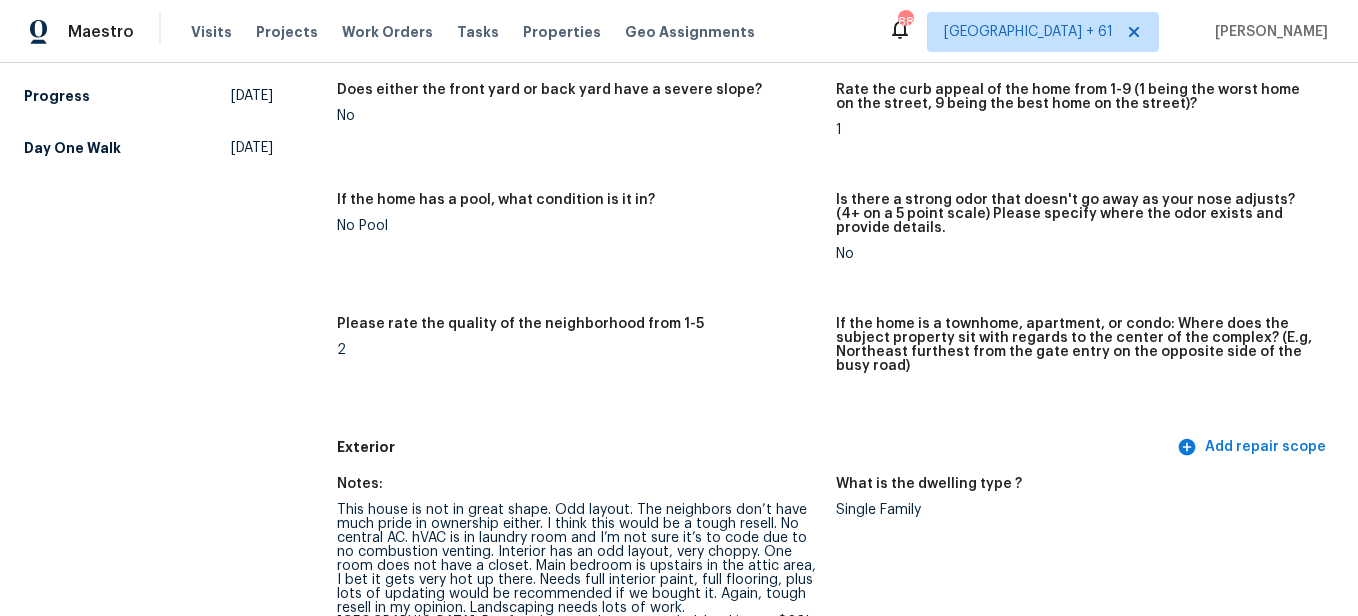 scroll, scrollTop: 100, scrollLeft: 0, axis: vertical 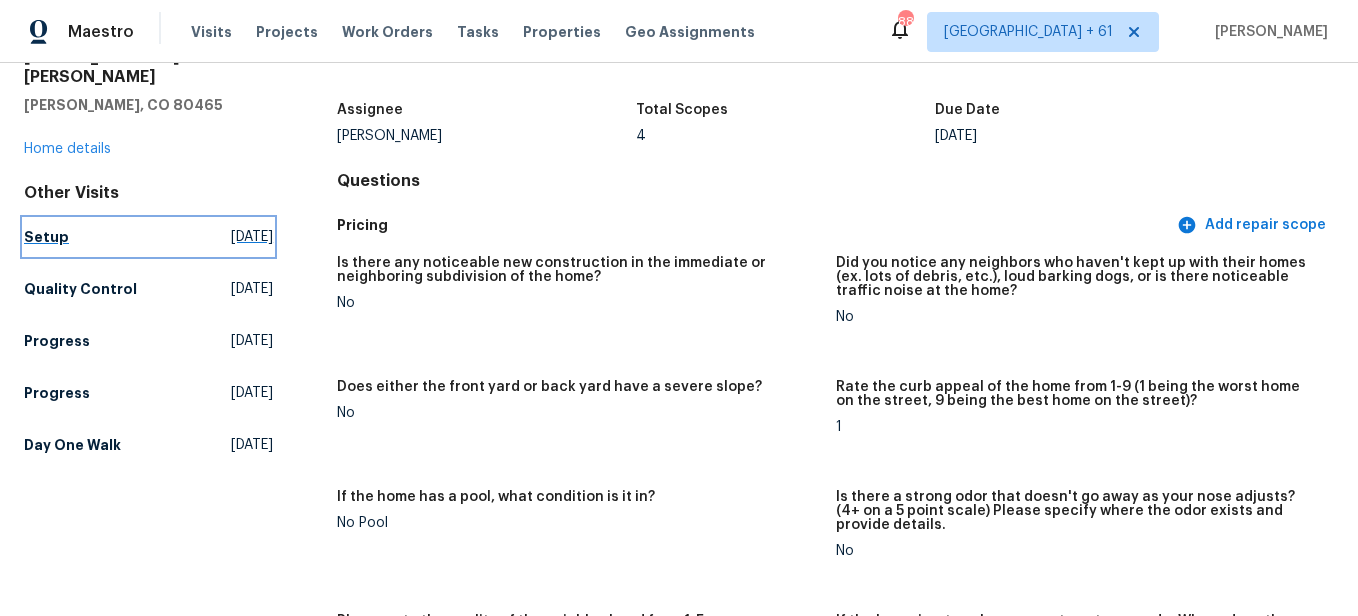 click on "Setup" at bounding box center (46, 237) 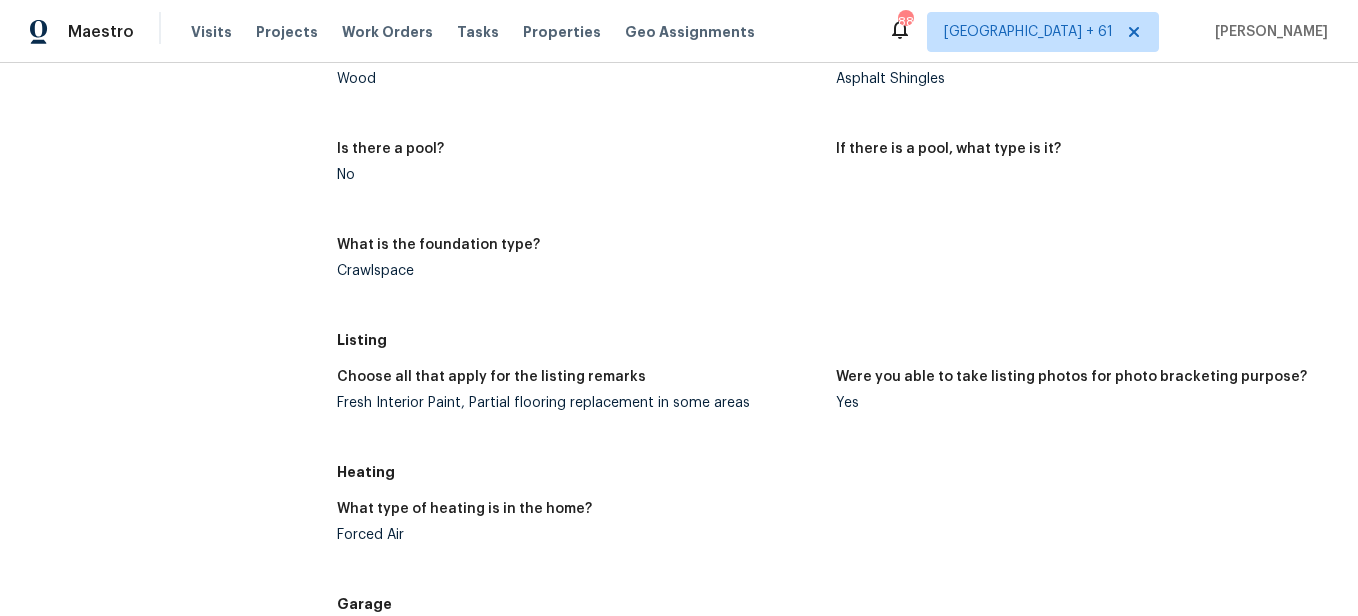 scroll, scrollTop: 1300, scrollLeft: 0, axis: vertical 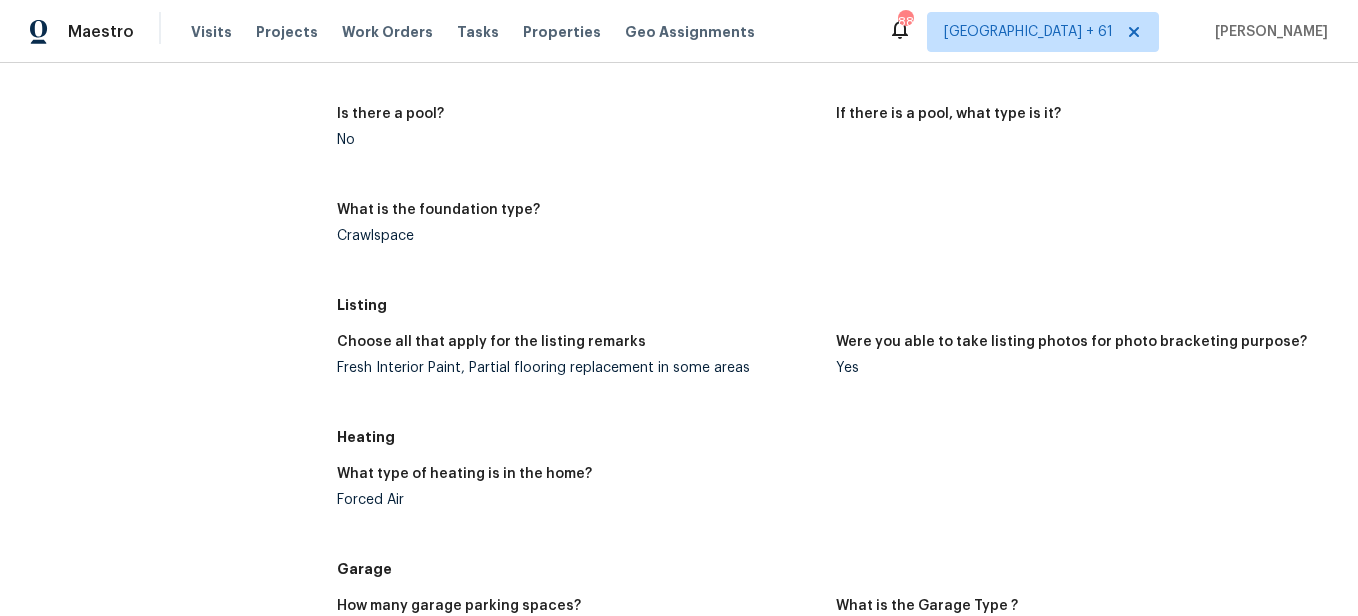 click on "Fresh Interior Paint, Partial flooring replacement in some areas" at bounding box center (578, 368) 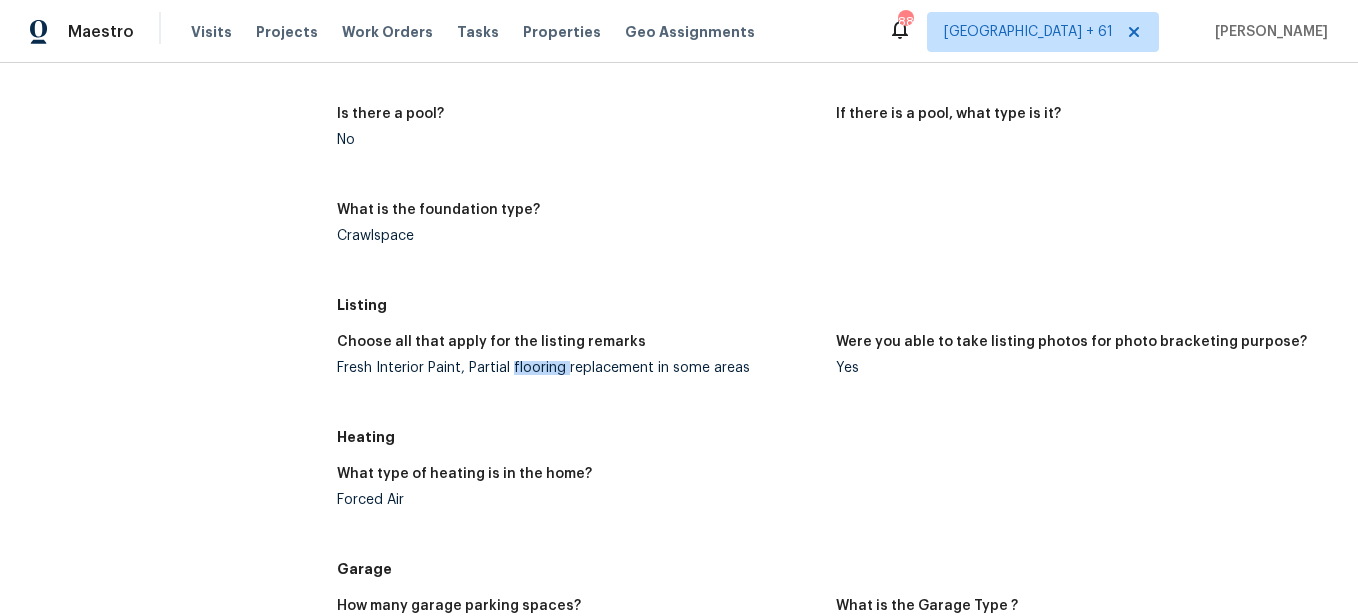 click on "Fresh Interior Paint, Partial flooring replacement in some areas" at bounding box center [578, 368] 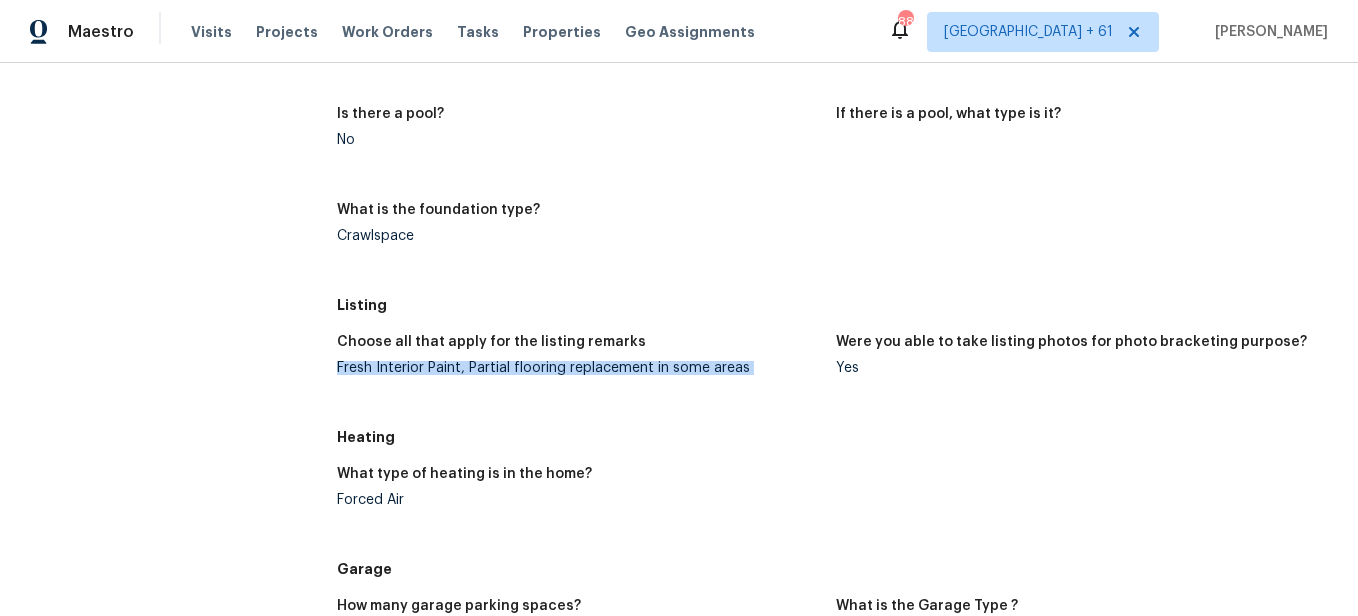 click on "Fresh Interior Paint, Partial flooring replacement in some areas" at bounding box center (578, 368) 